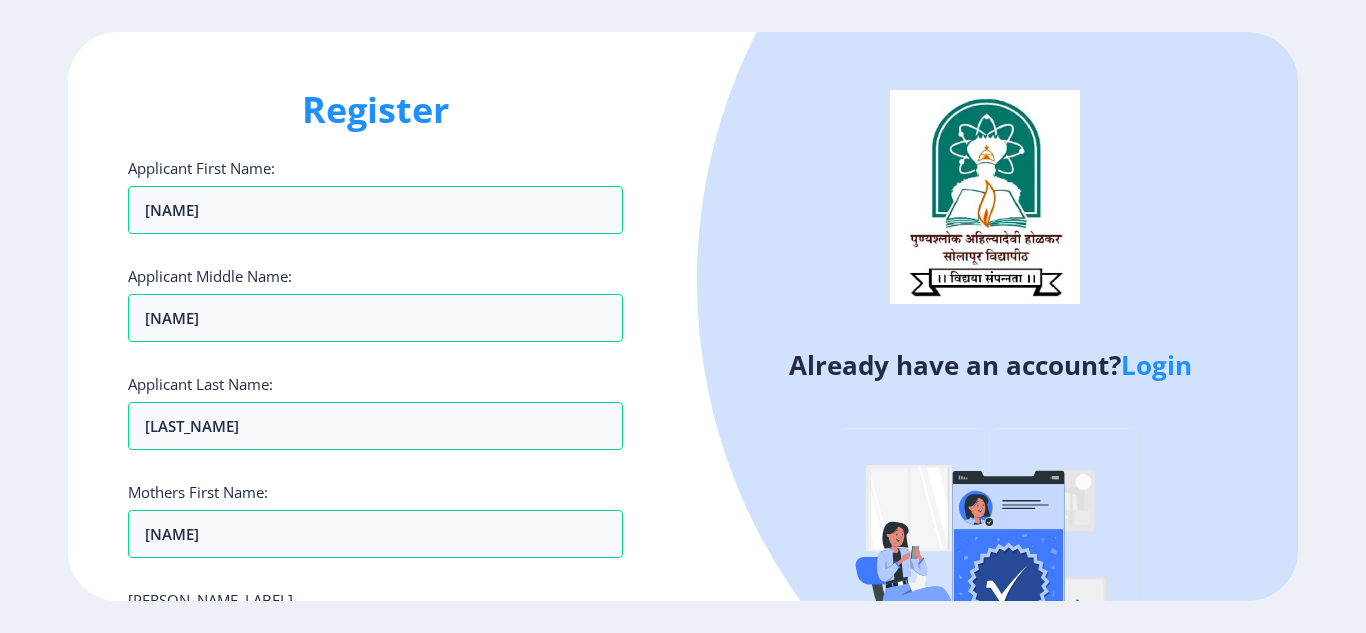 scroll, scrollTop: 0, scrollLeft: 0, axis: both 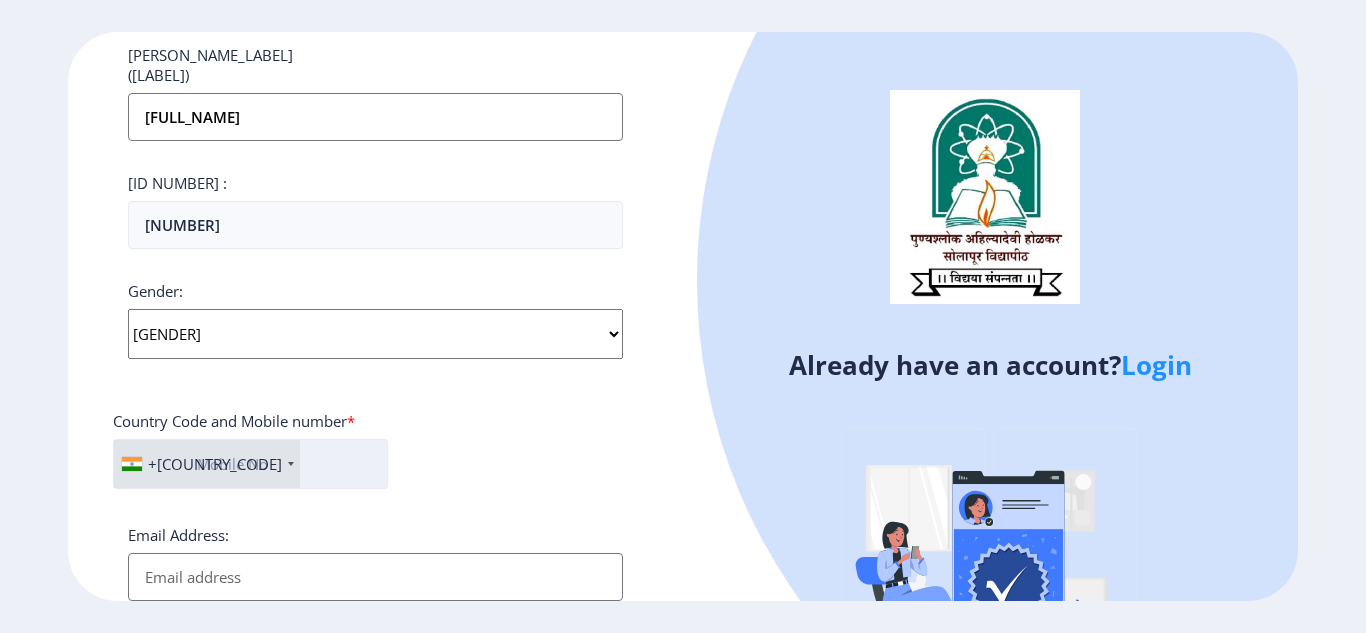 type on "[NUMBER]" 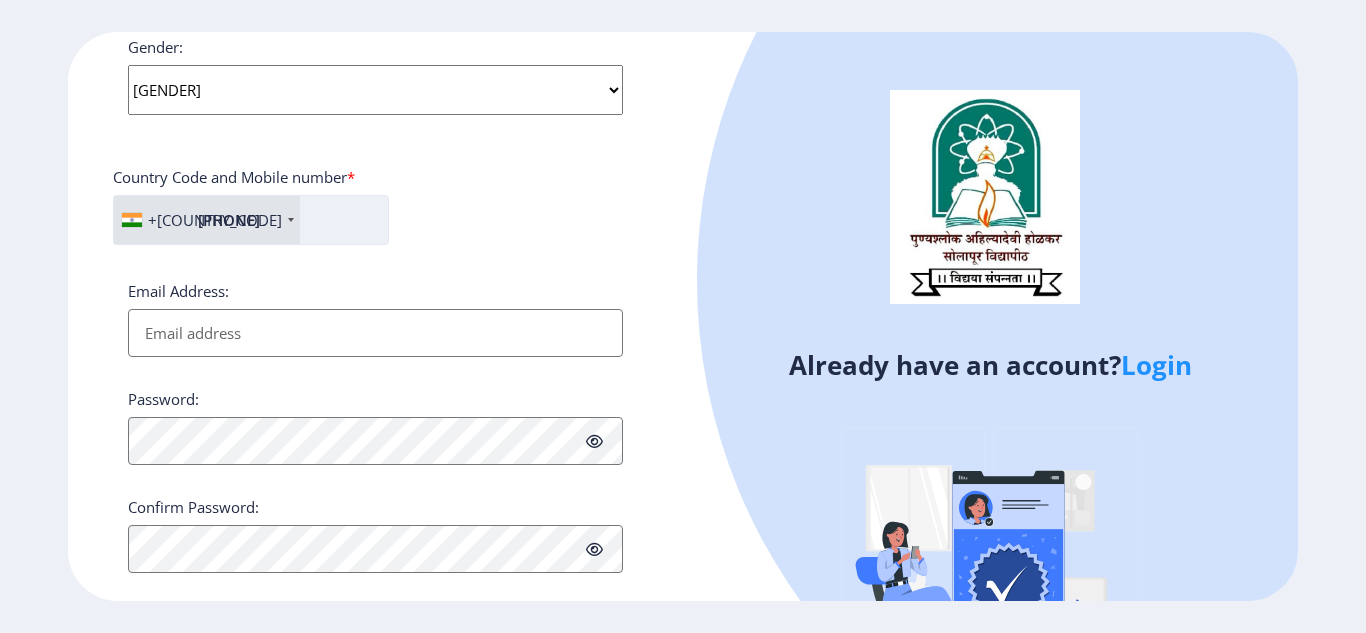 scroll, scrollTop: 822, scrollLeft: 0, axis: vertical 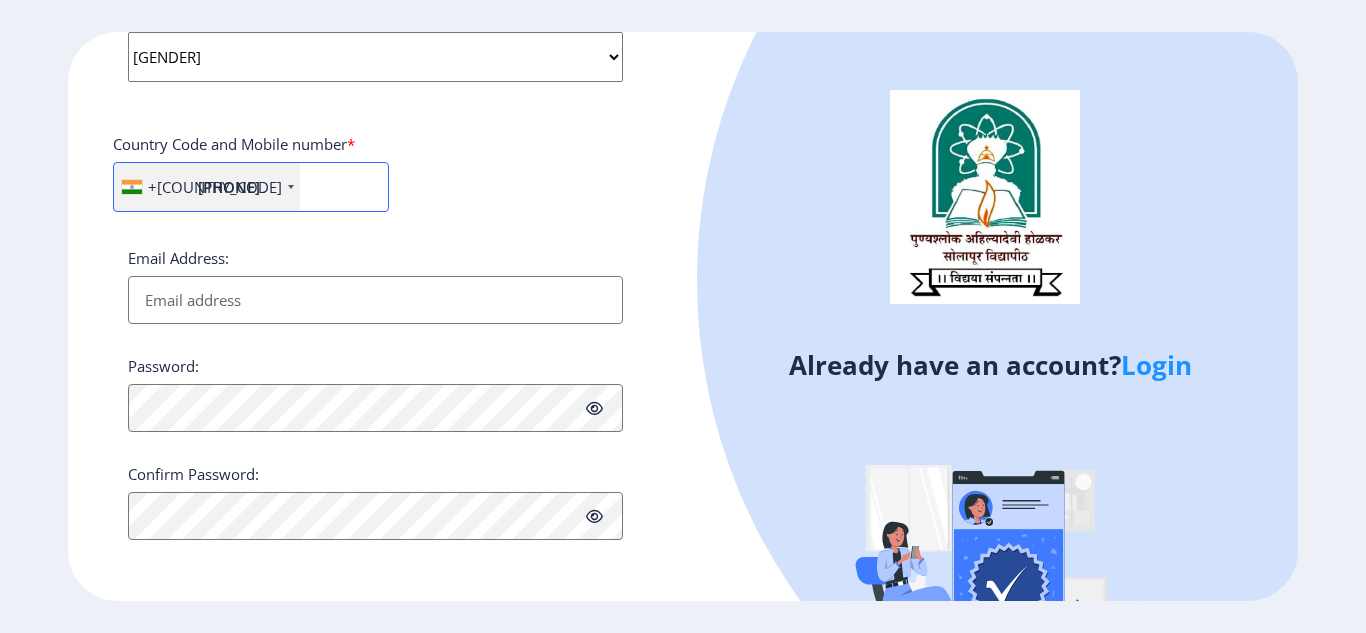 type on "[PHONE]" 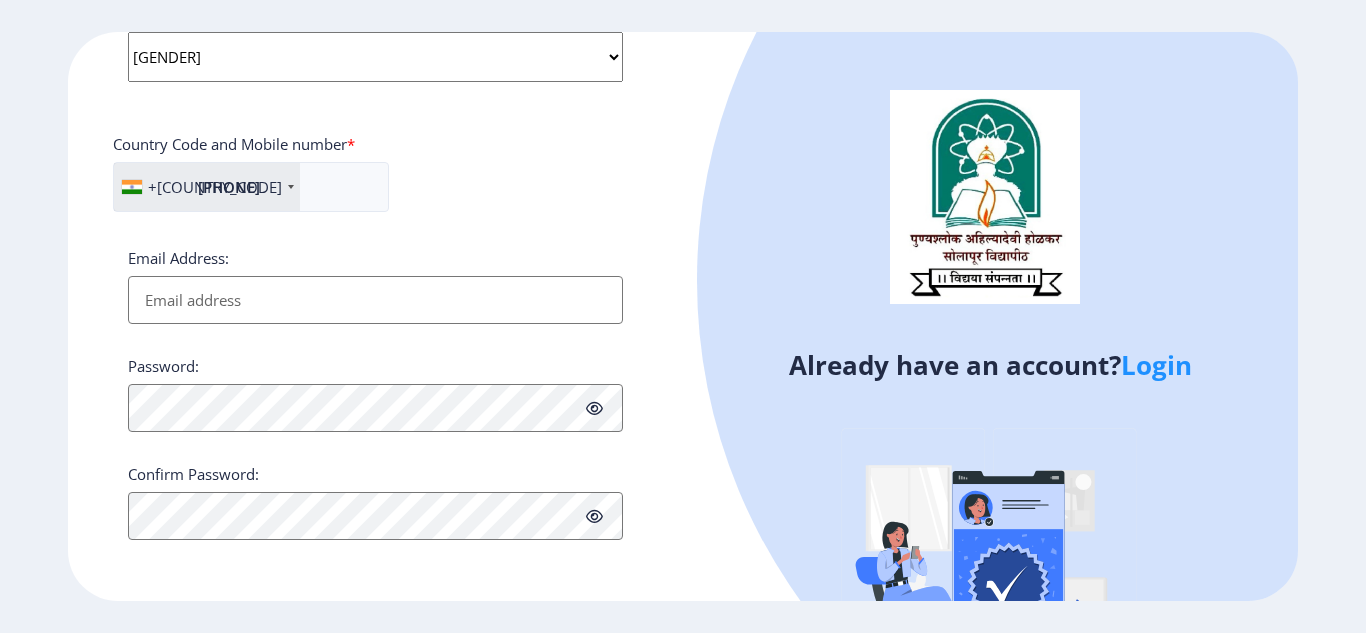 click on "Email Address:" at bounding box center [375, 300] 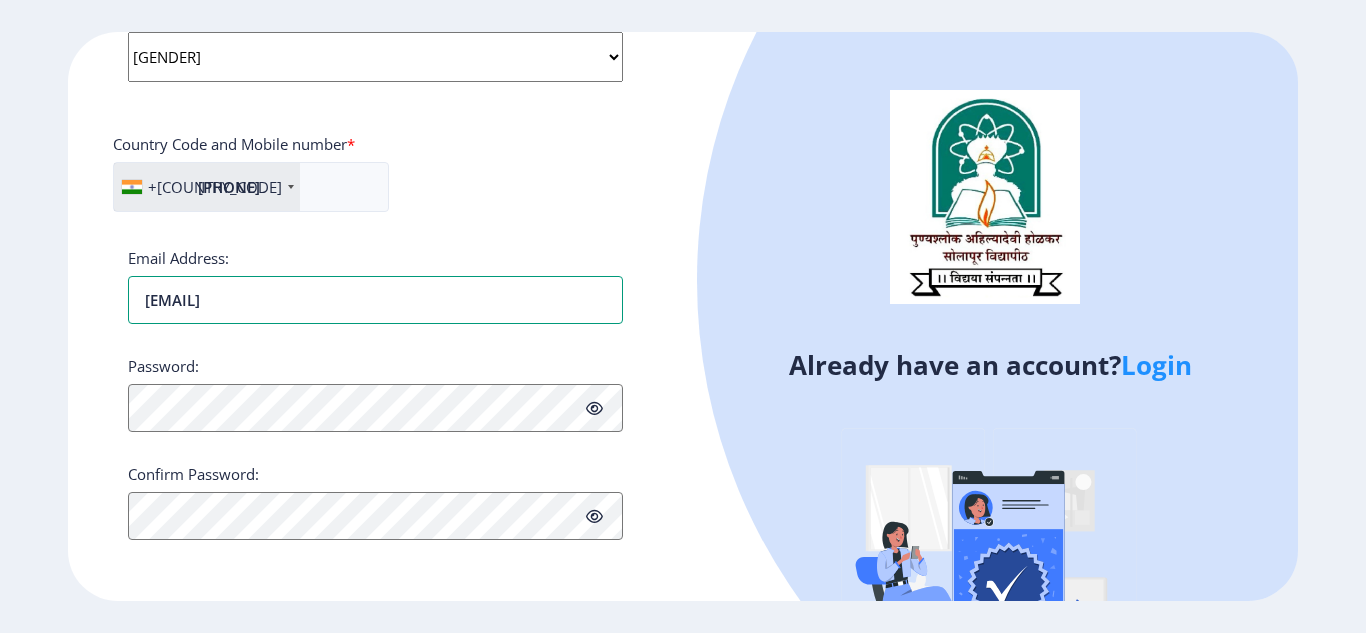 type on "[EMAIL]" 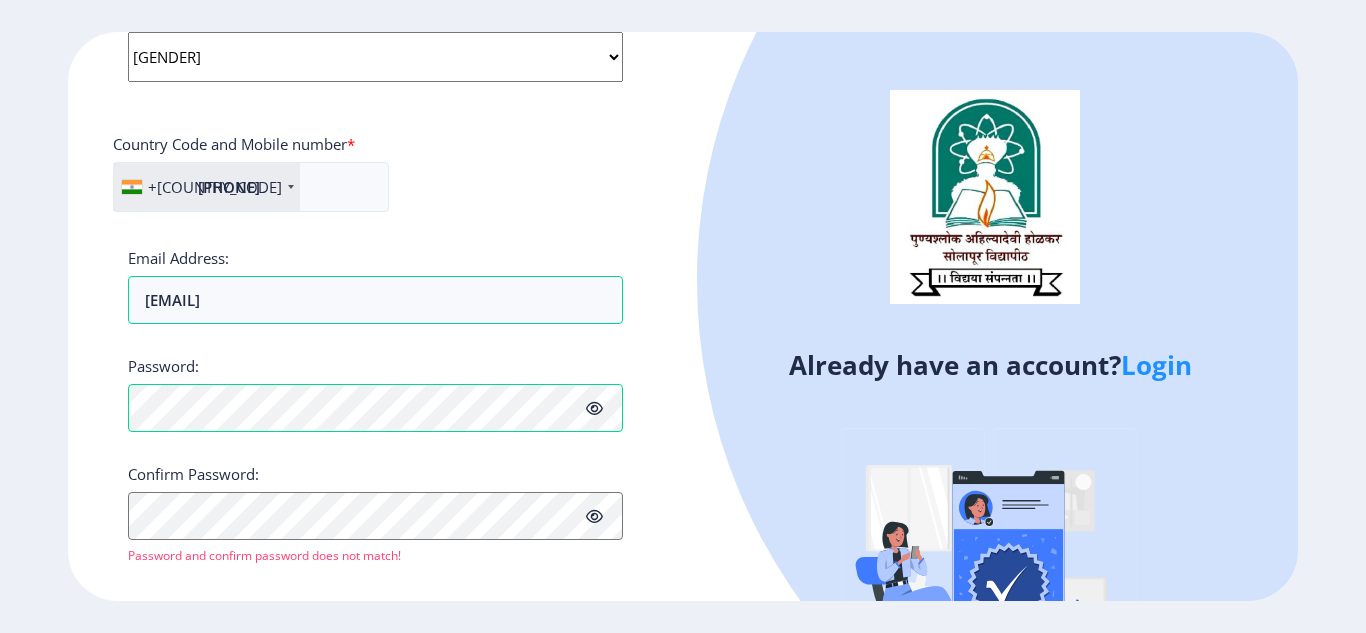 click at bounding box center [594, 408] 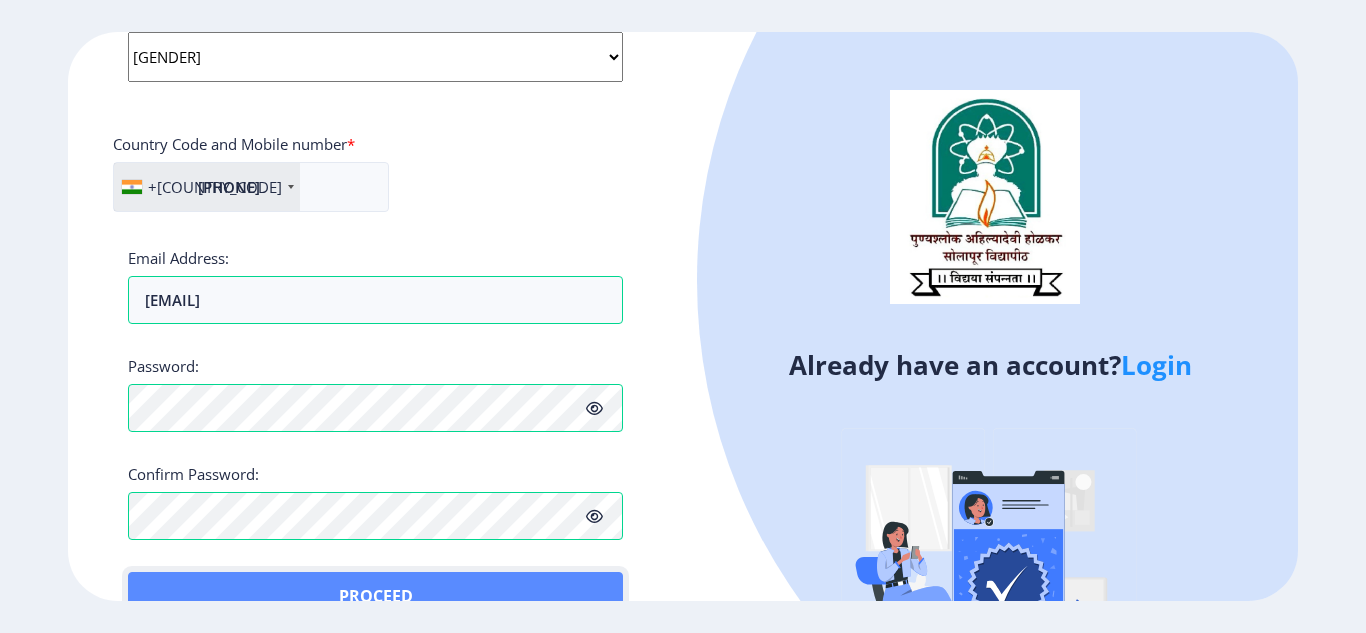 click on "Proceed" at bounding box center [375, 596] 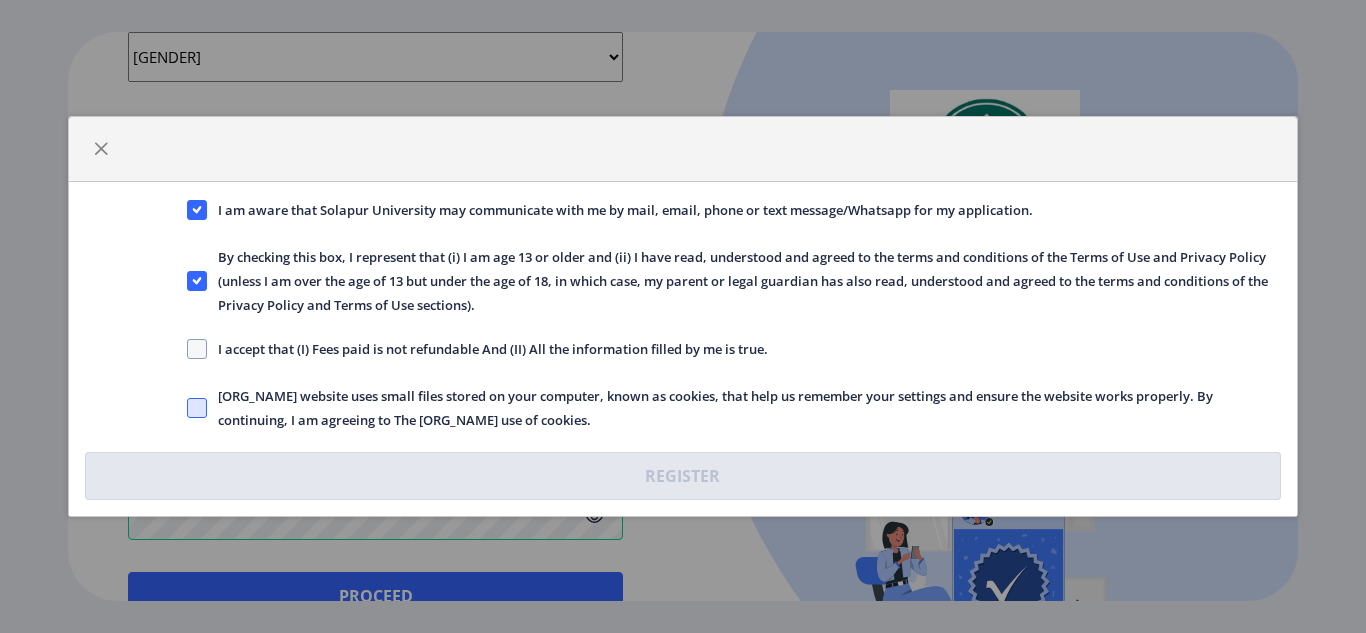 click at bounding box center [197, 210] 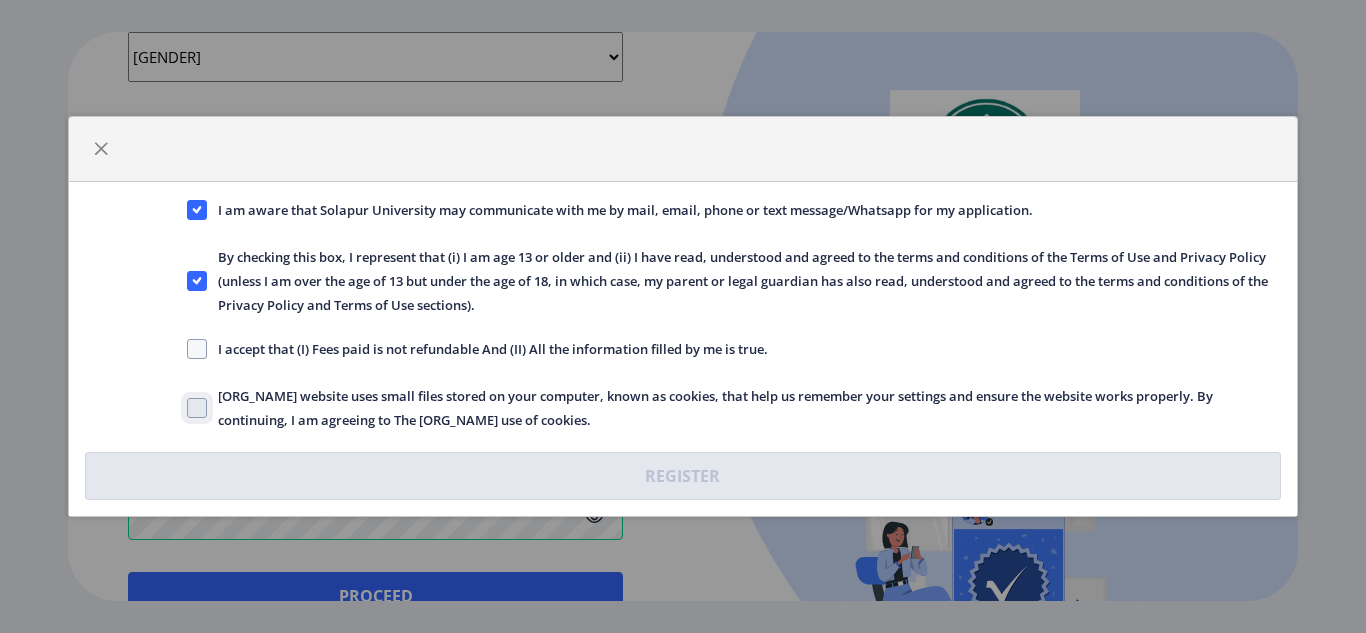 checkbox on "true" 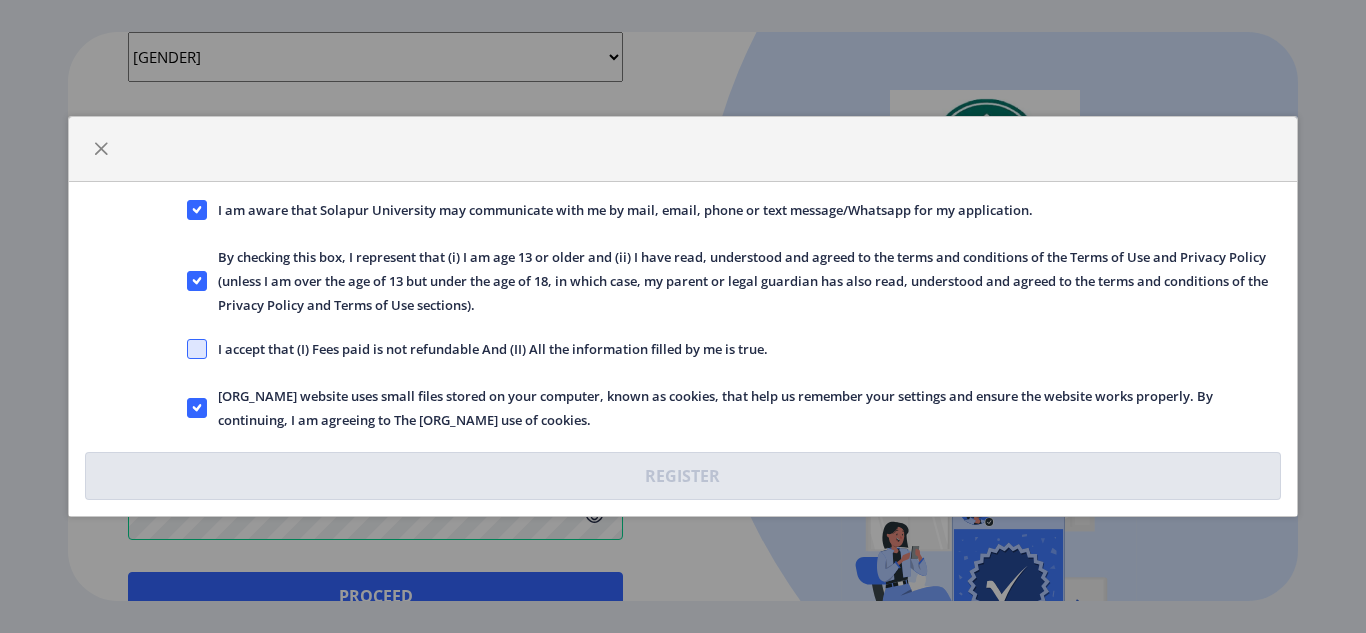 click at bounding box center [197, 210] 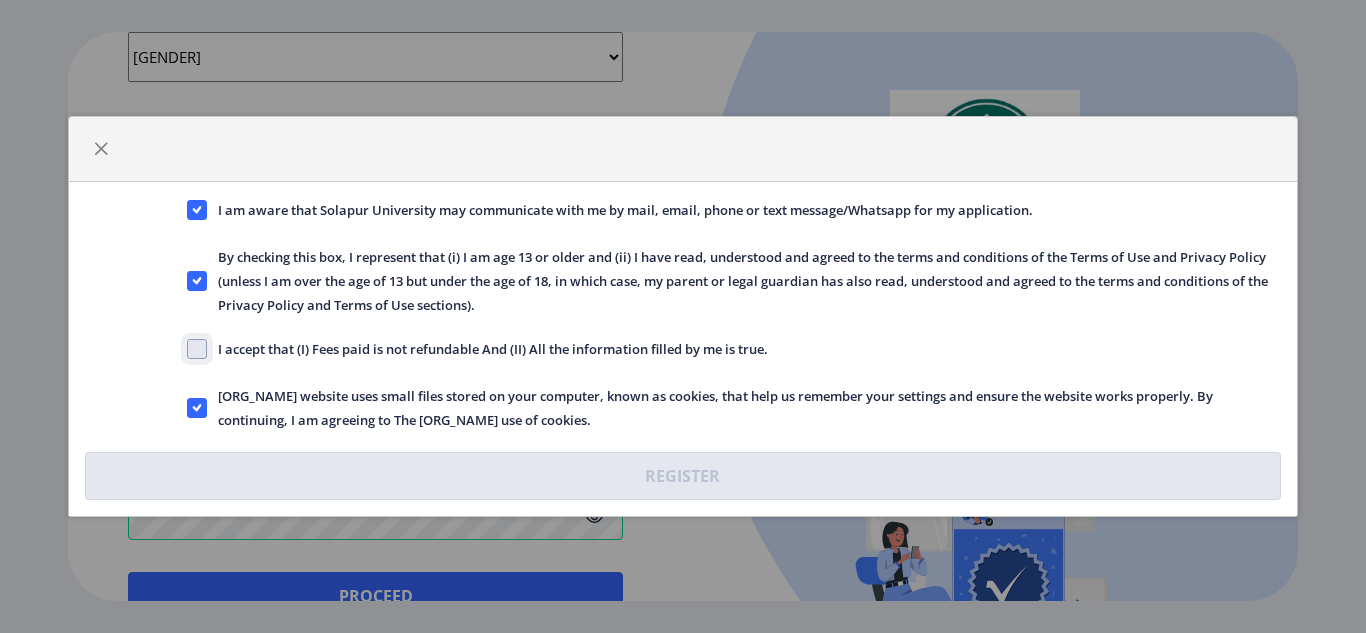 click on "I accept that (I) Fees paid is not refundable And (II) All the information filled by me is true." at bounding box center (187, 210) 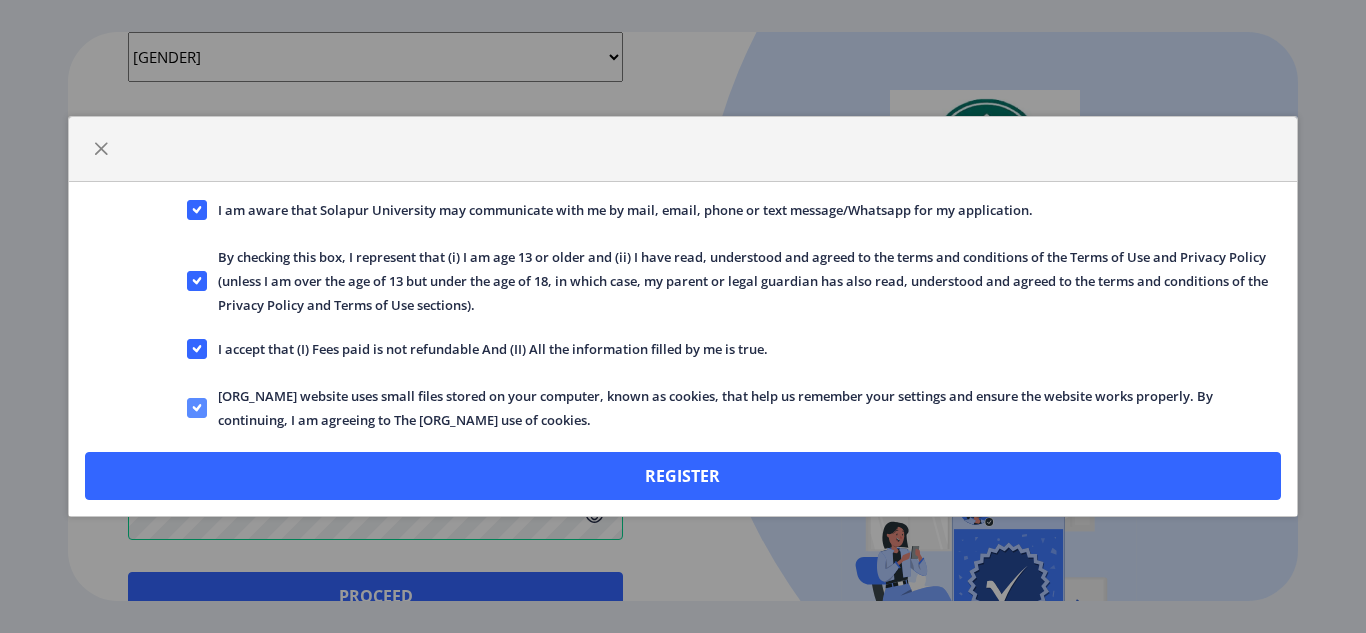 click at bounding box center (197, 210) 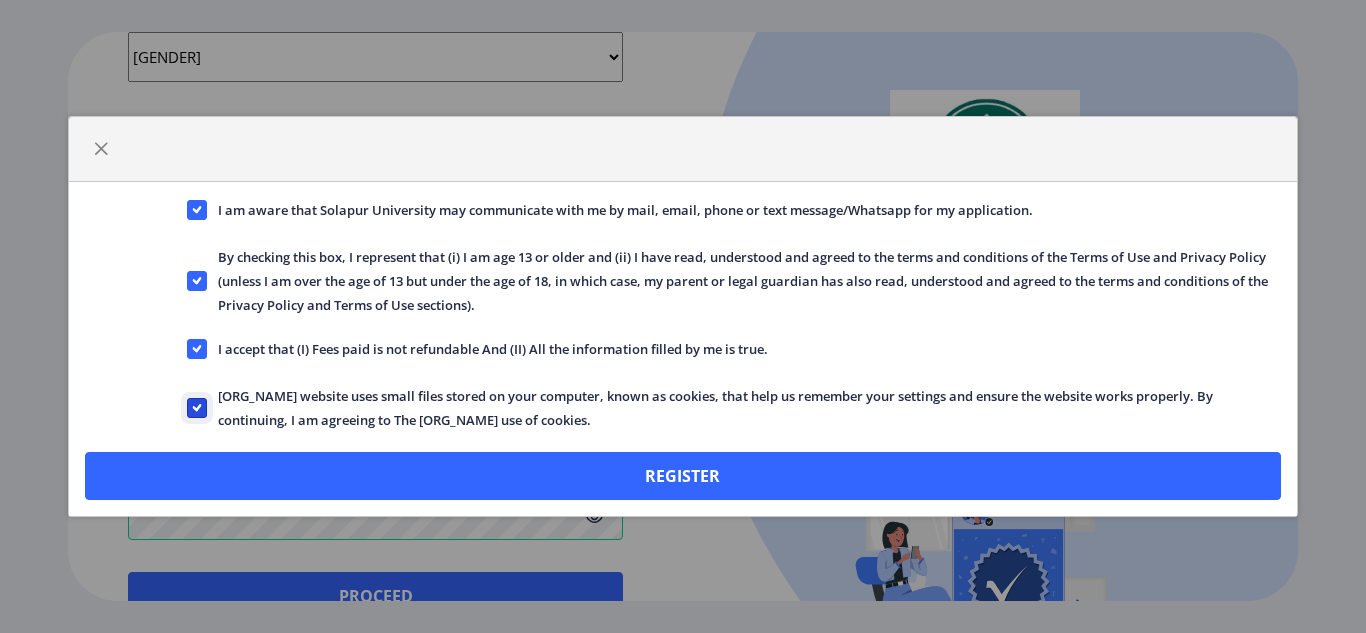 click on "[ORG_NAME] website uses small files stored on your computer, known as cookies, that help us remember your settings and ensure the website works properly. By continuing, I am agreeing to The [ORG_NAME] use of cookies." at bounding box center (187, 210) 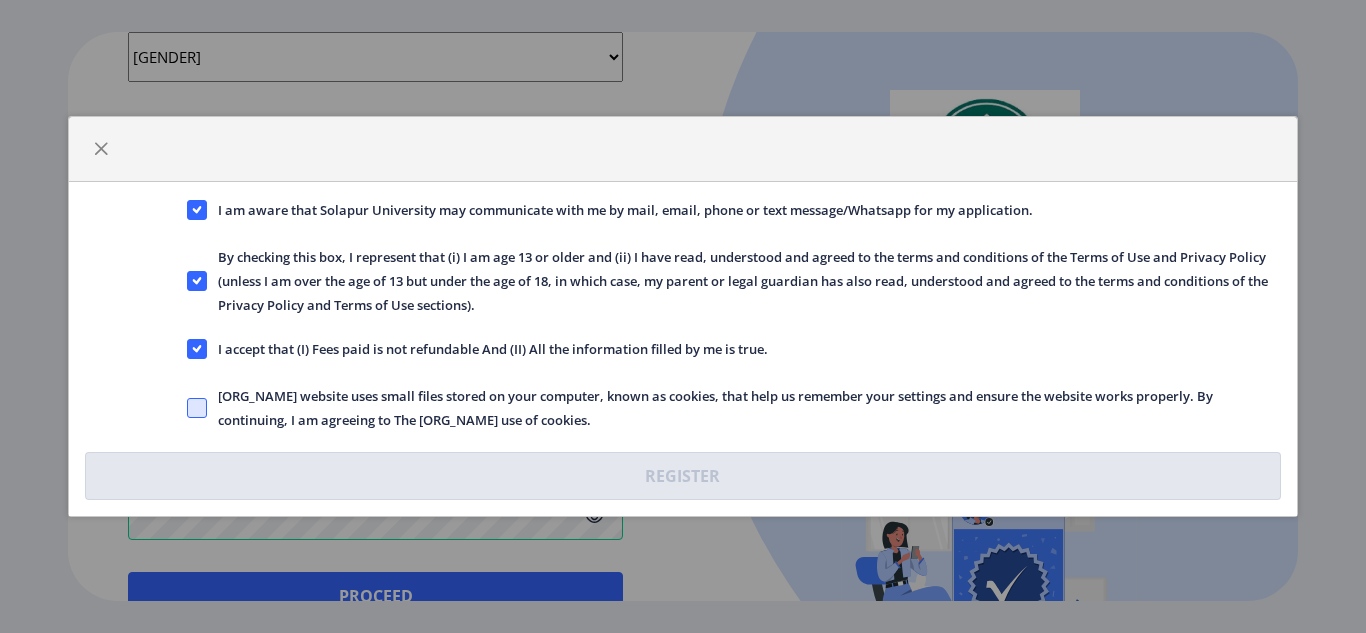 click at bounding box center [197, 210] 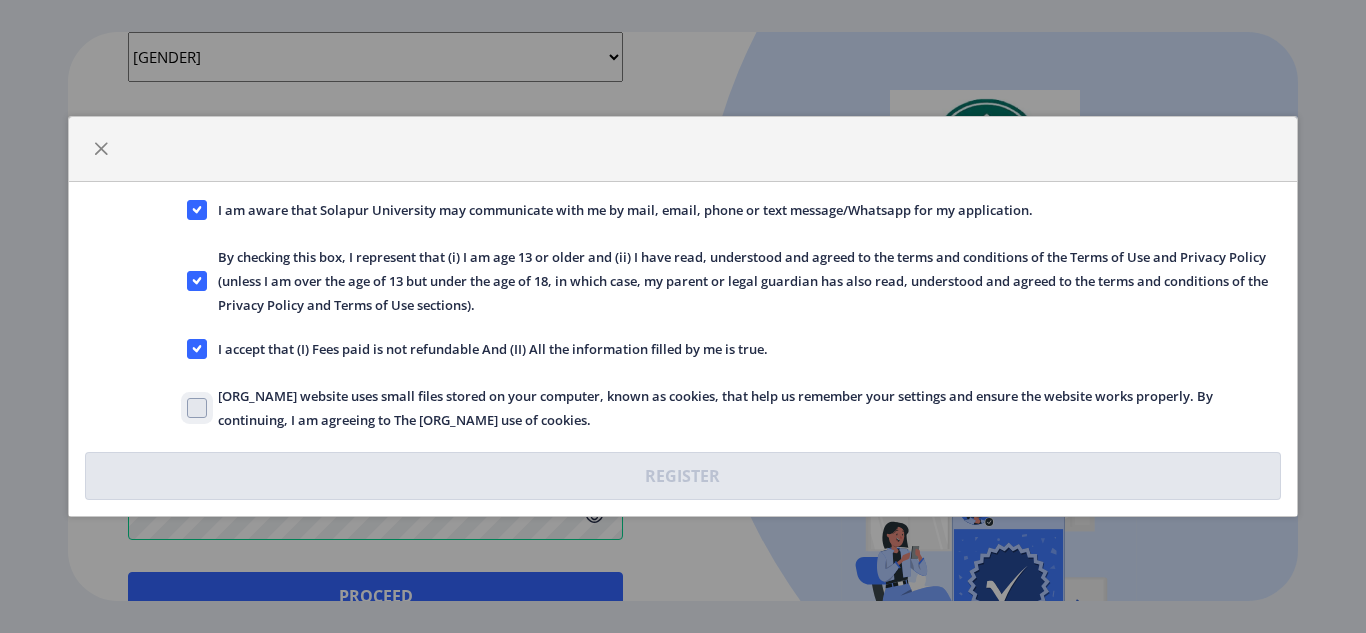 checkbox on "true" 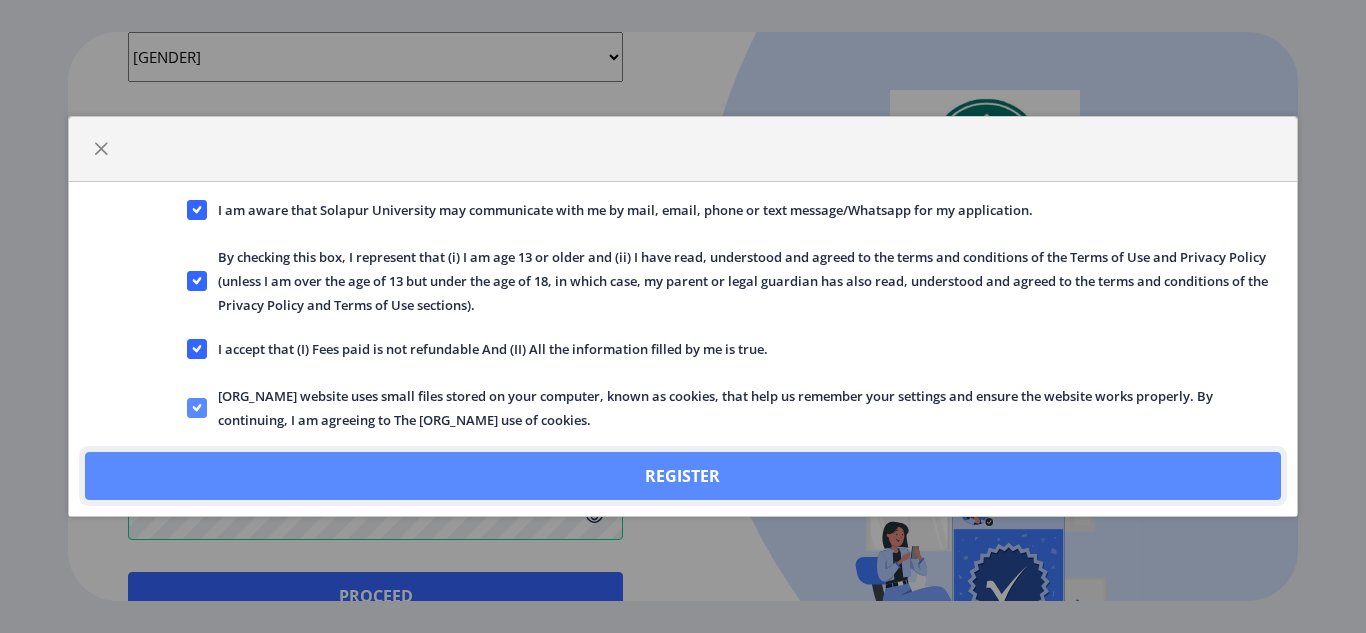 click on "Register" at bounding box center (682, 476) 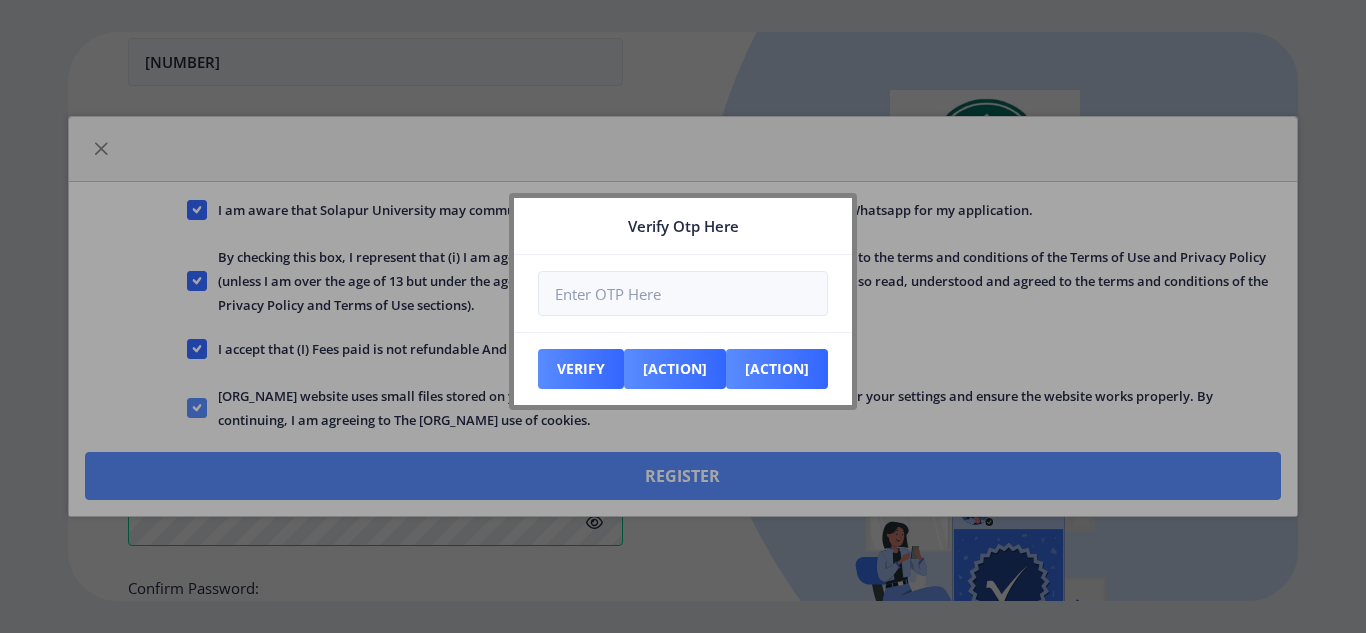scroll, scrollTop: 936, scrollLeft: 0, axis: vertical 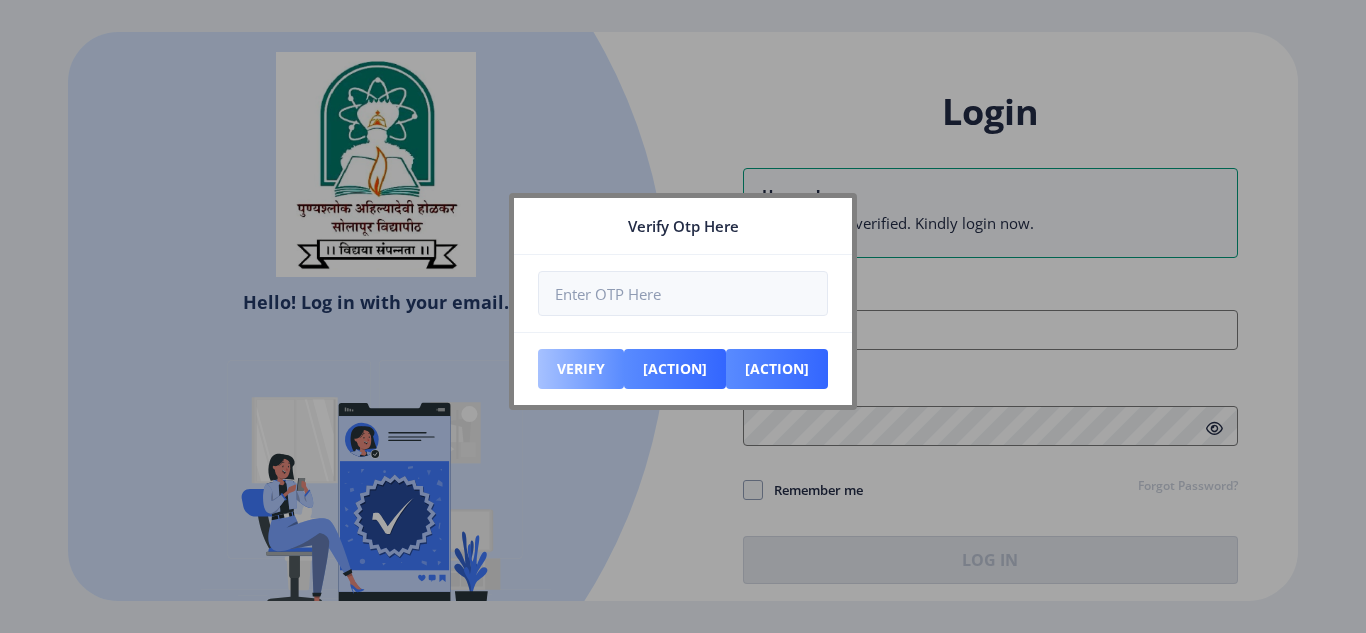 type on "[NUMBER]" 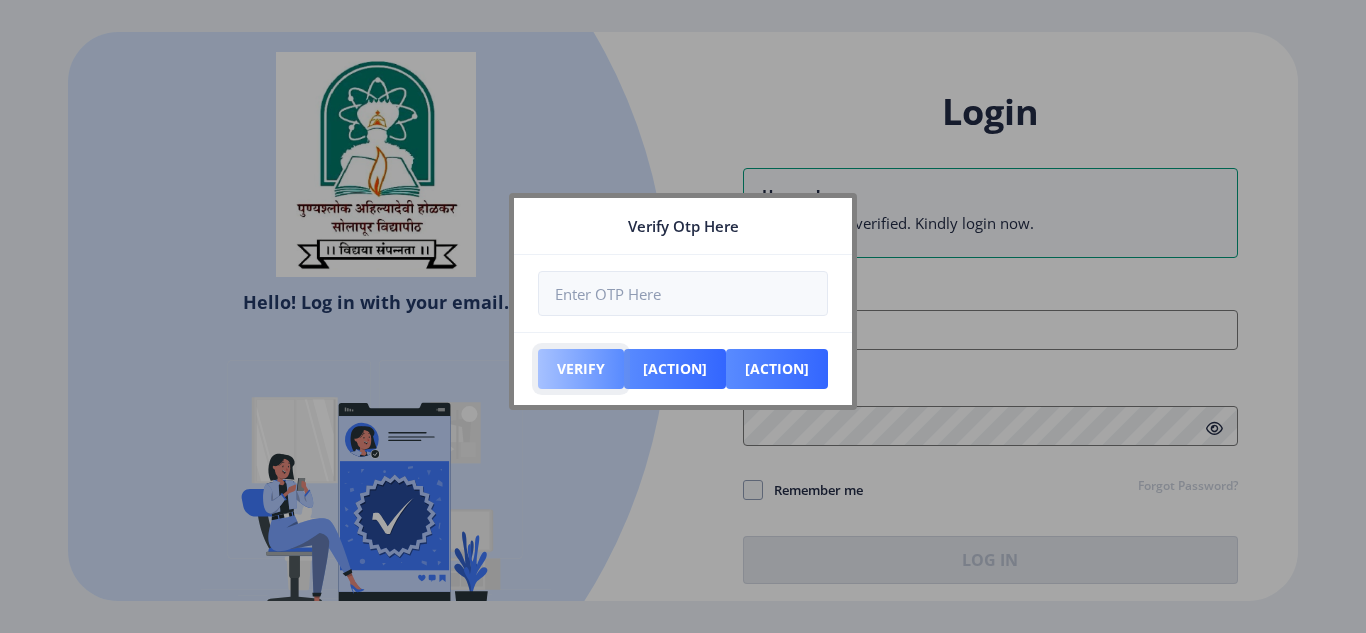 click on "Verify" at bounding box center [581, 369] 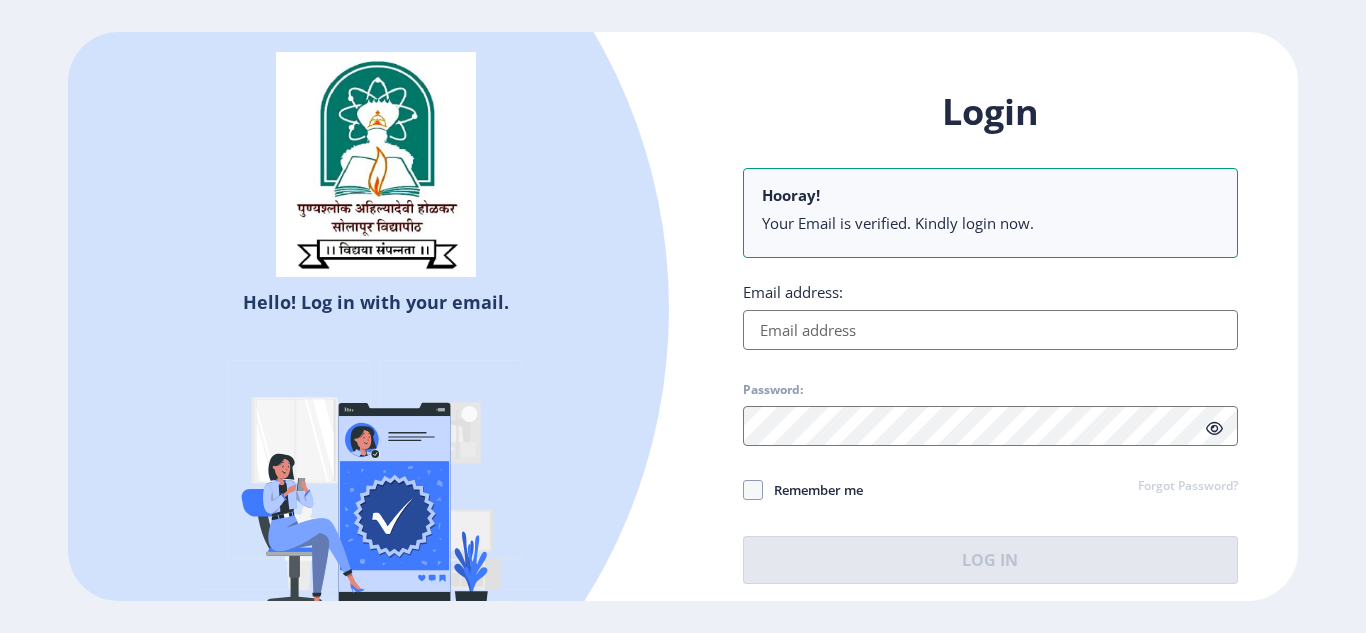 click on "Email address:" at bounding box center (990, 330) 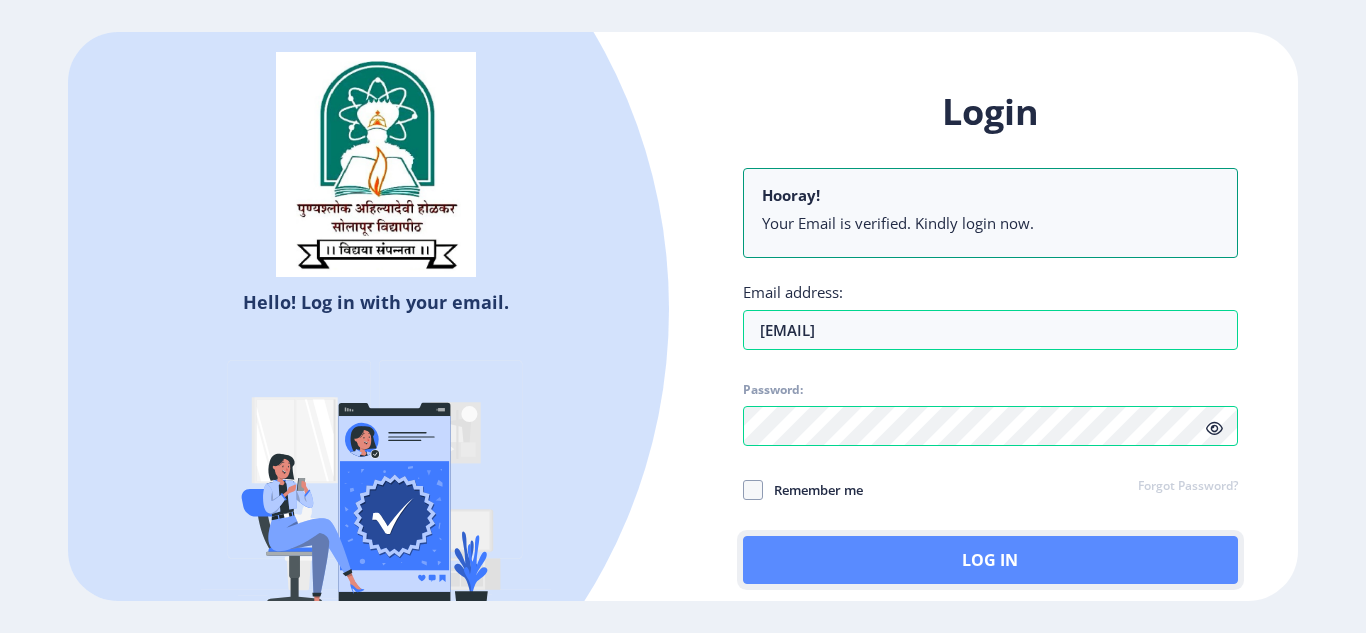click on "Log In" at bounding box center [990, 560] 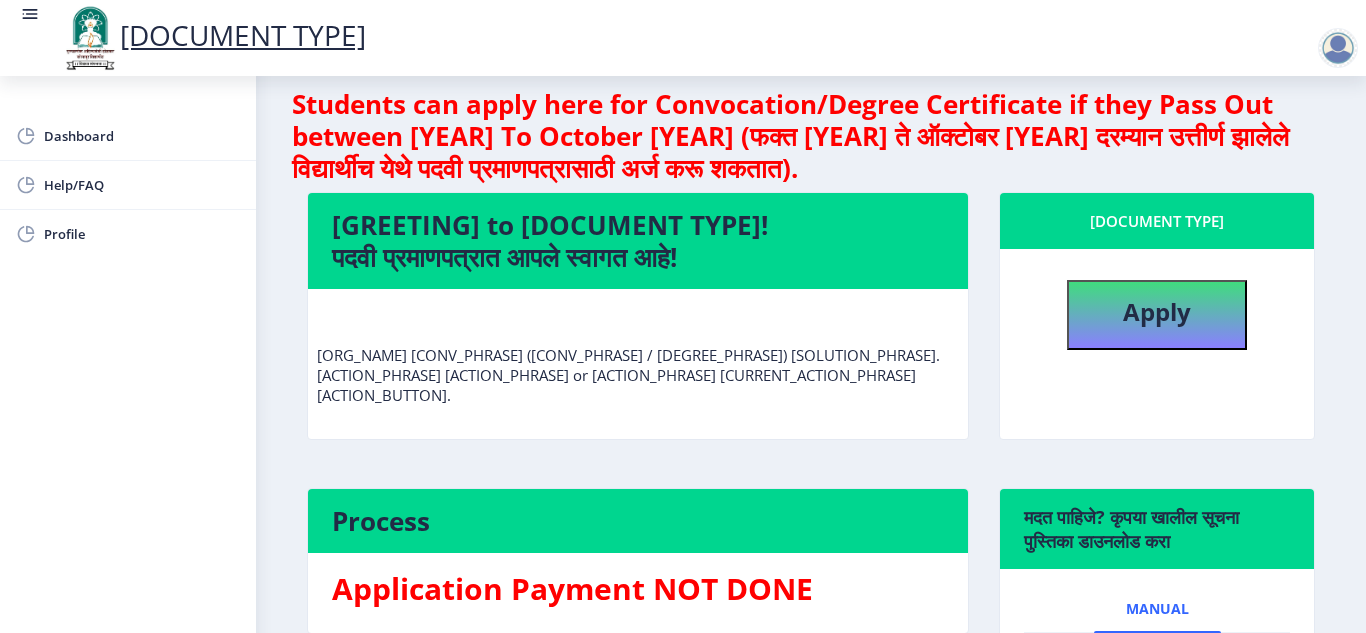 scroll, scrollTop: 0, scrollLeft: 0, axis: both 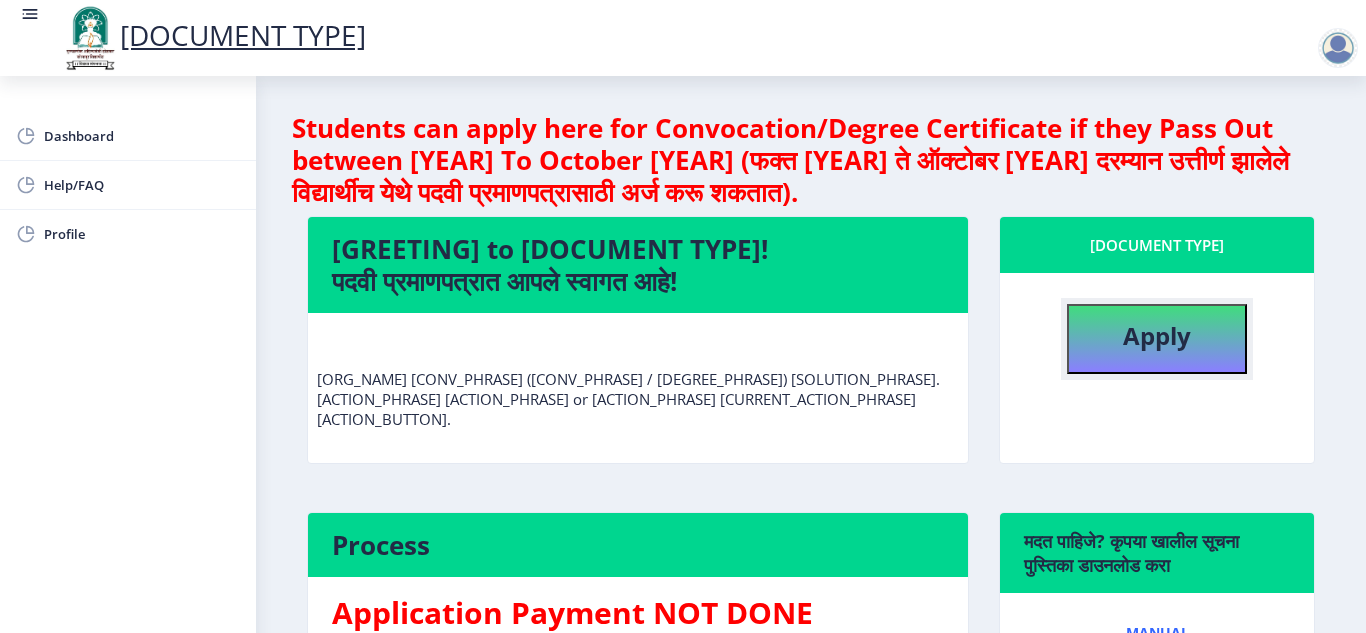 click on "Apply" at bounding box center (1157, 335) 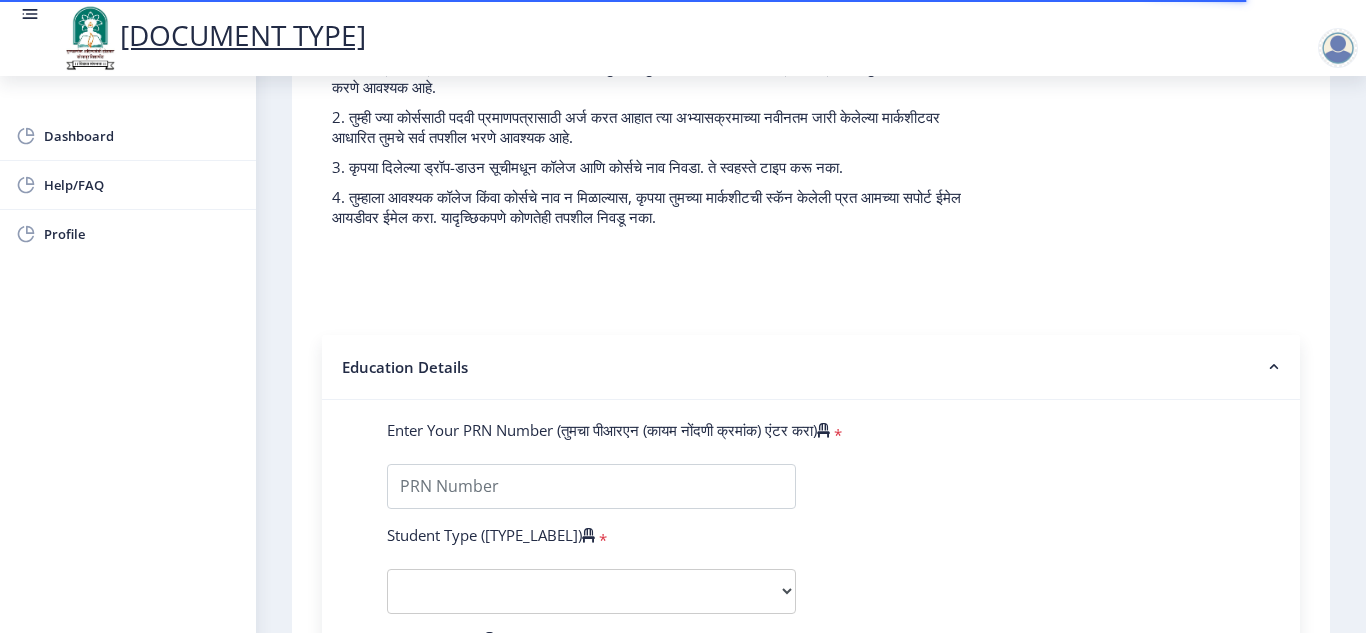 scroll, scrollTop: 400, scrollLeft: 0, axis: vertical 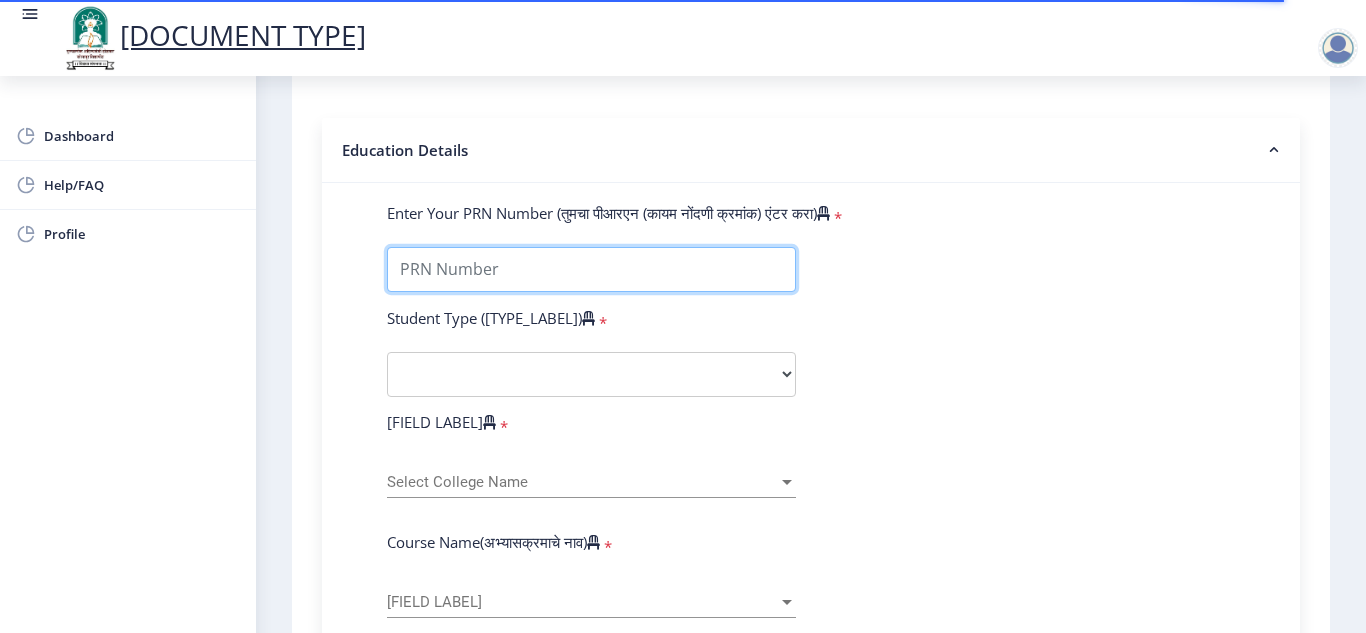 click on "Enter Your PRN Number (तुमचा पीआरएन (कायम नोंदणी क्रमांक) एंटर करा)" at bounding box center [591, 269] 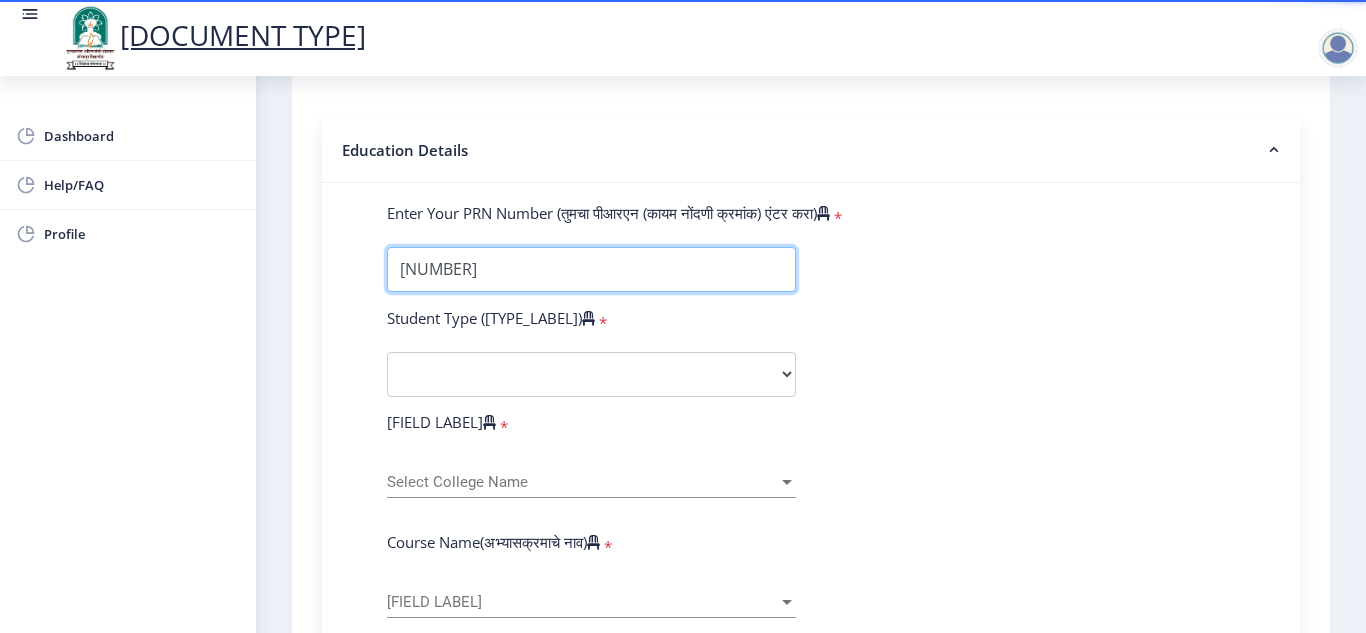 type on "[NUMBER]" 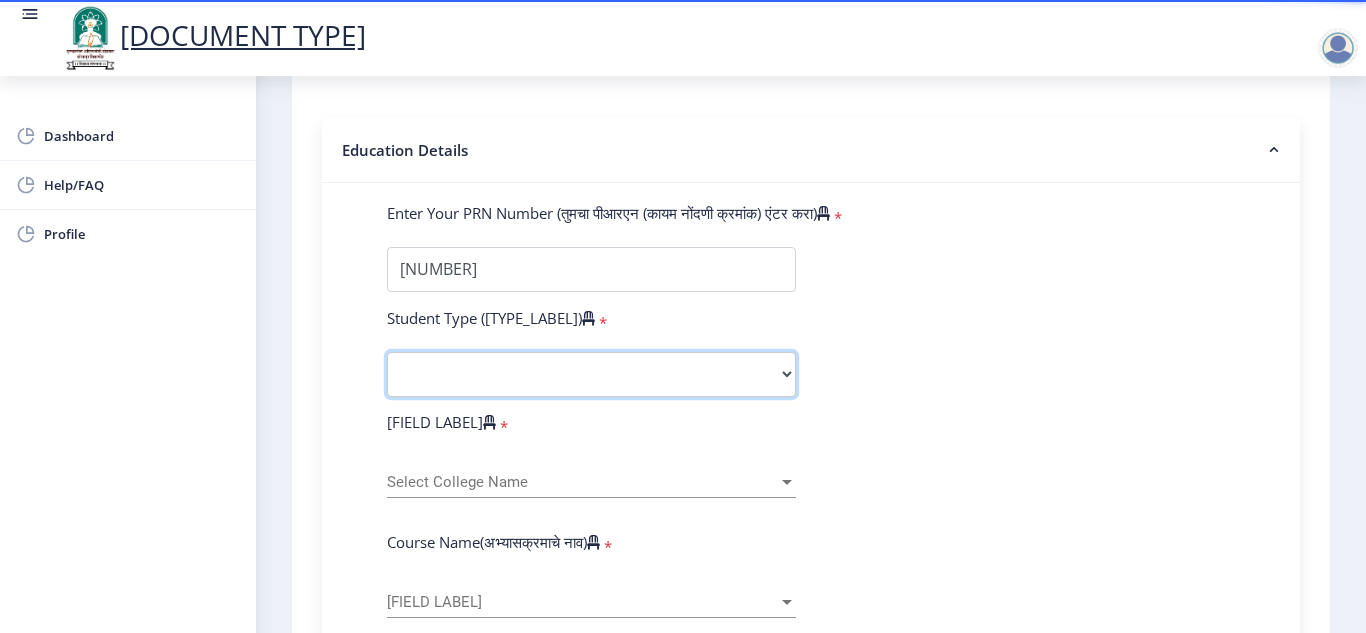 click on "Select Student Type [TYPE] [TYPE]" at bounding box center [591, 374] 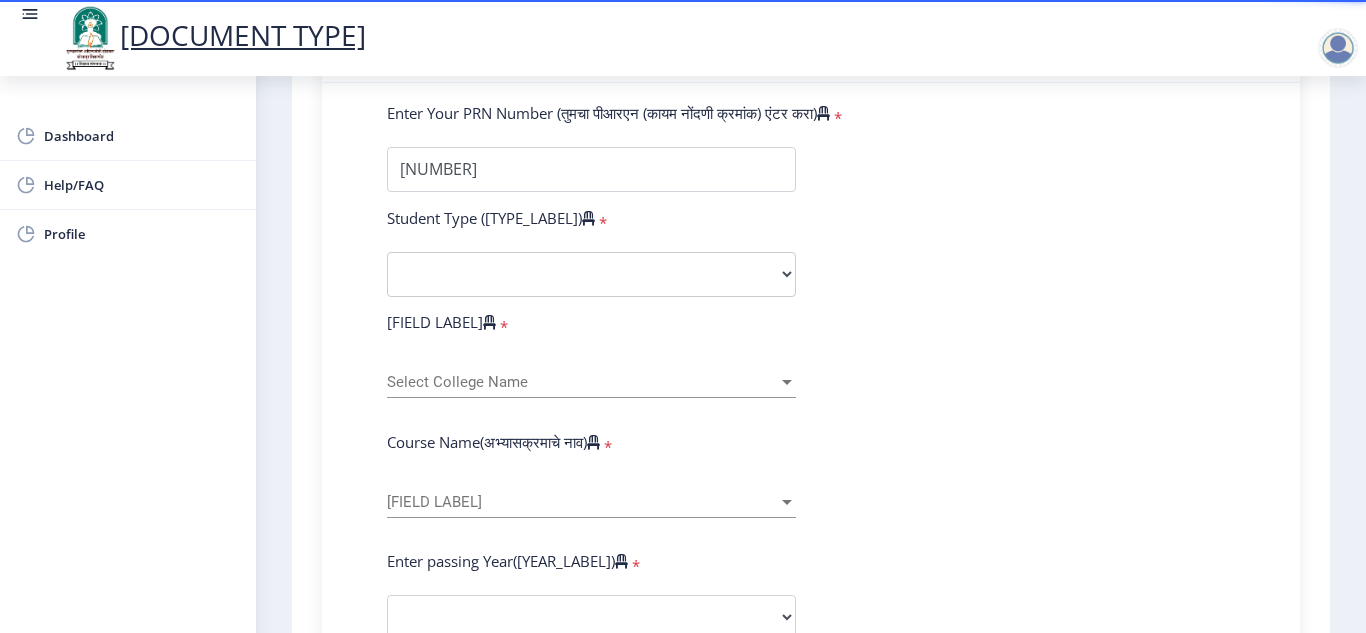 click on "Select College Name" at bounding box center [582, 382] 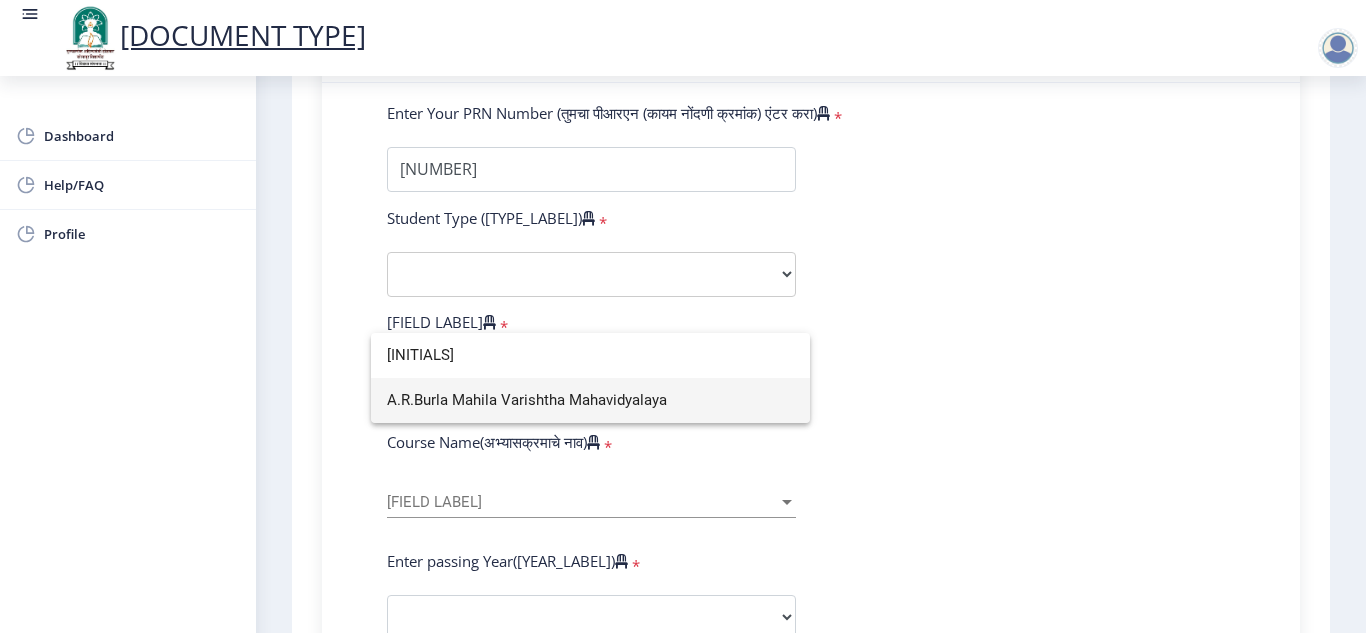type on "[INITIALS]" 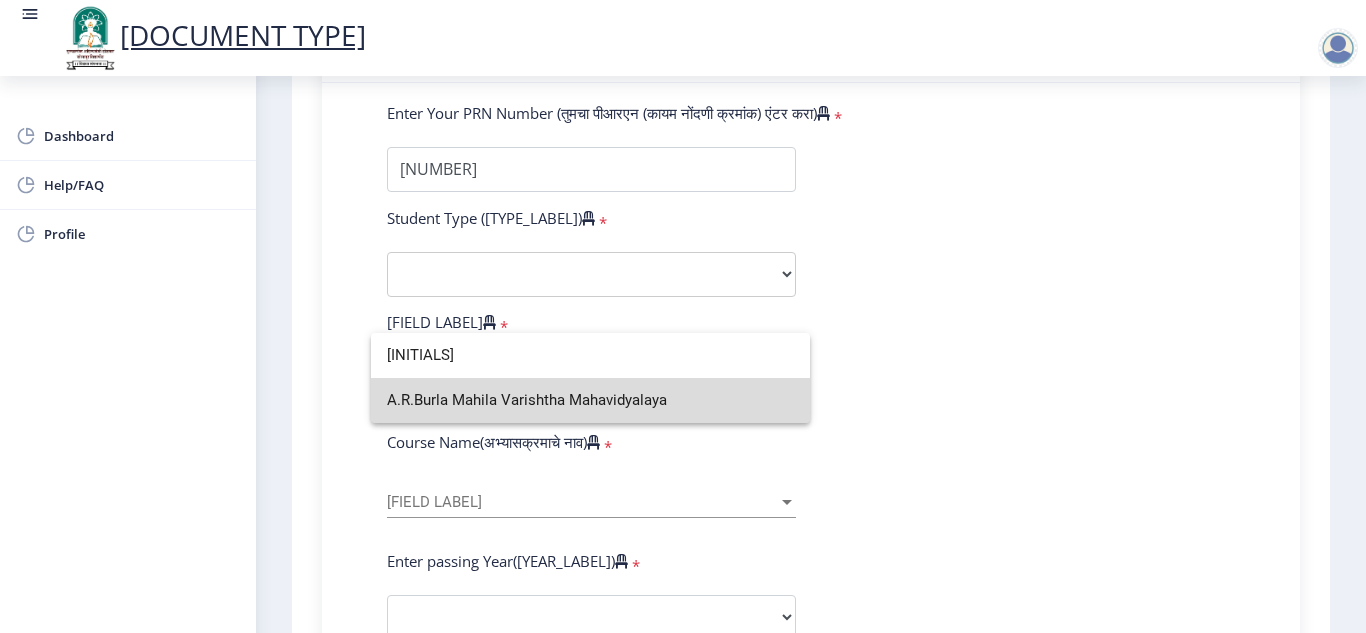 click on "A.R.Burla Mahila Varishtha Mahavidyalaya" at bounding box center [590, 400] 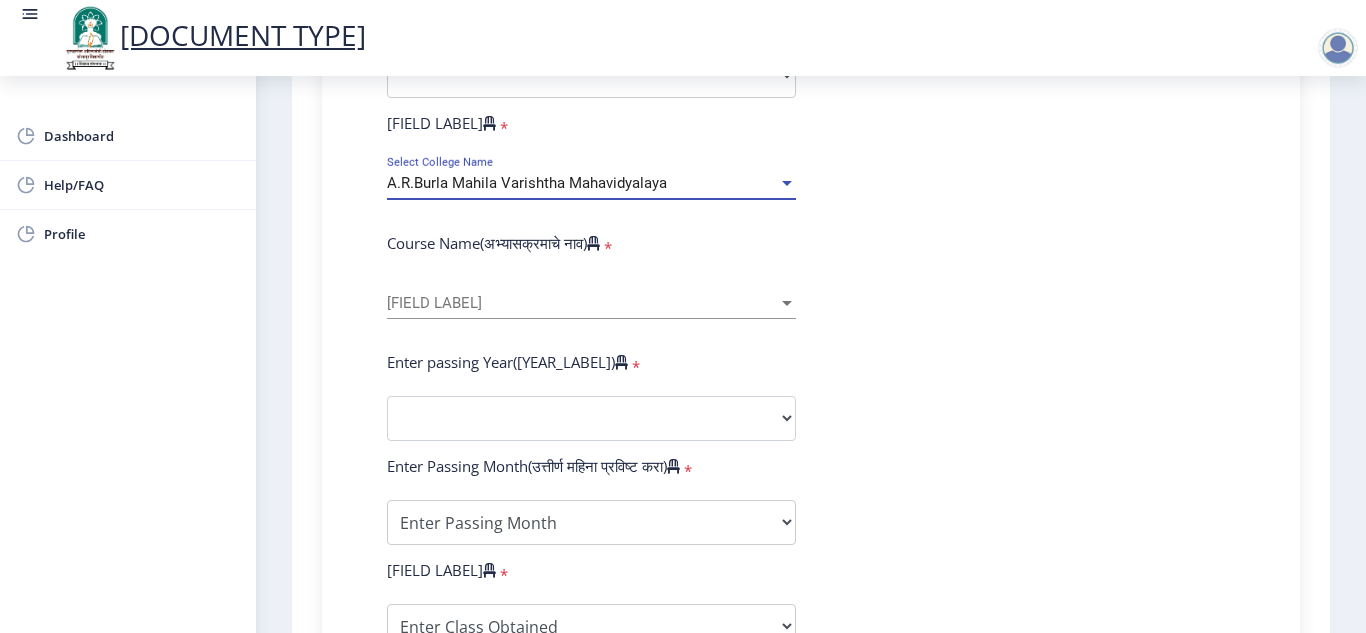 scroll, scrollTop: 700, scrollLeft: 0, axis: vertical 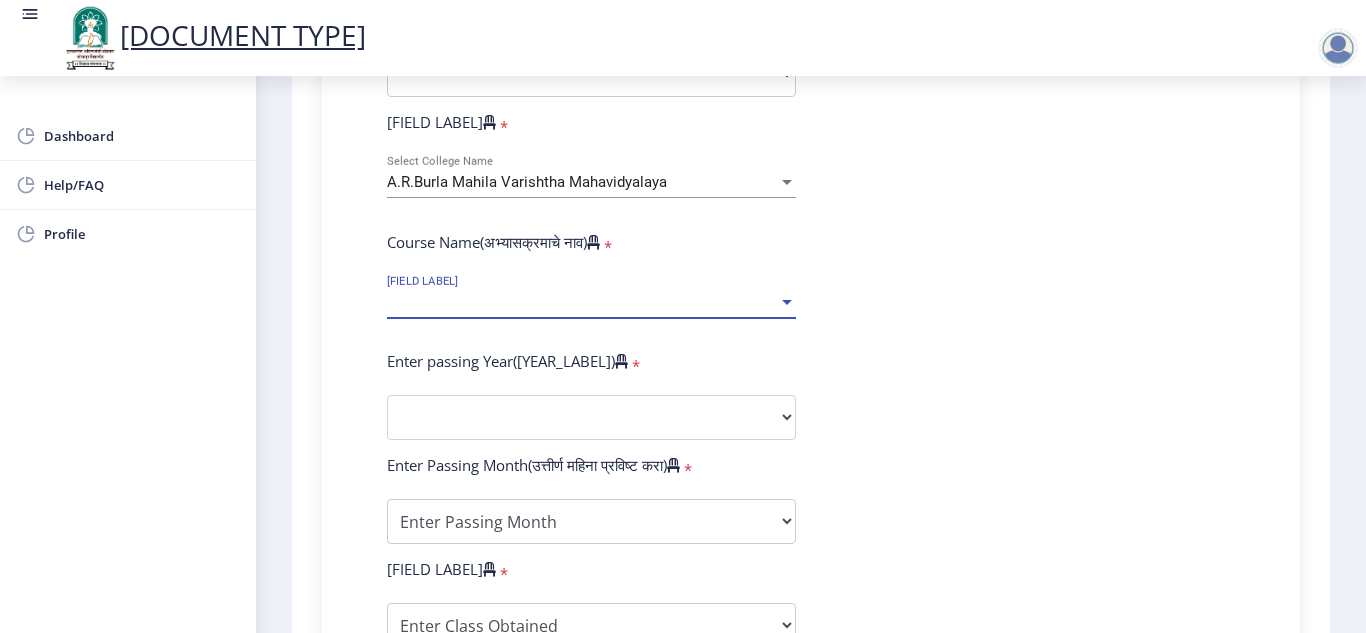 click on "[FIELD LABEL]" at bounding box center (582, 302) 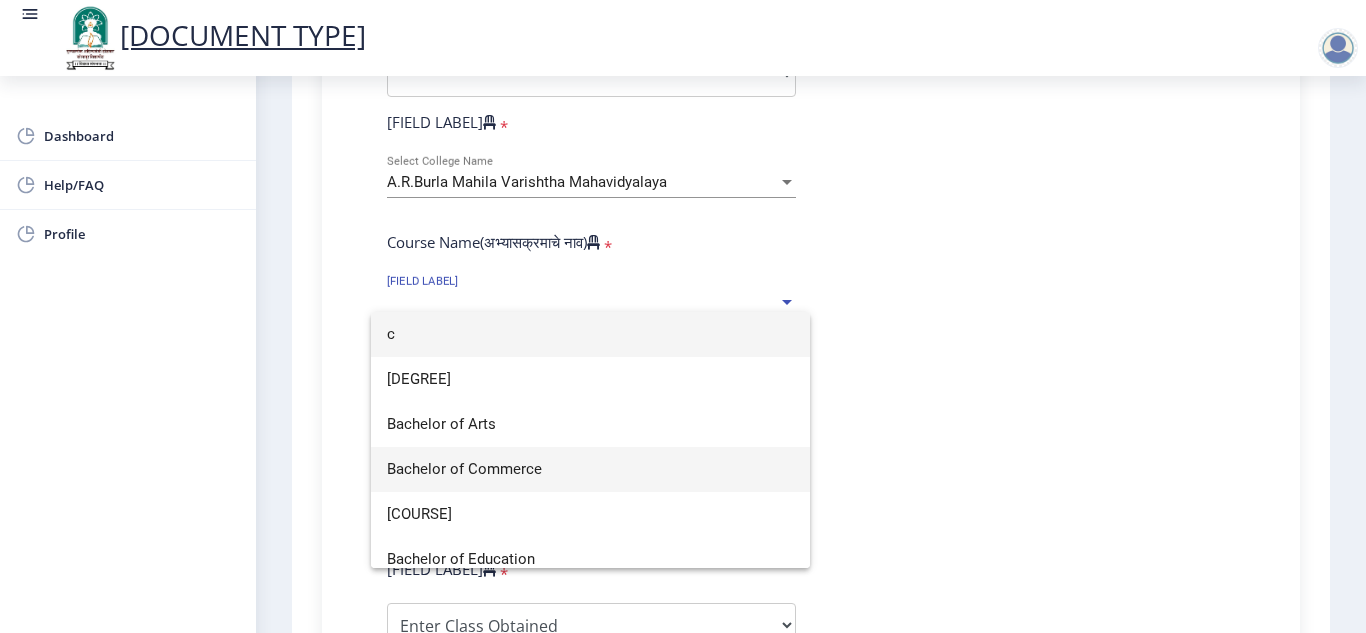 type on "c" 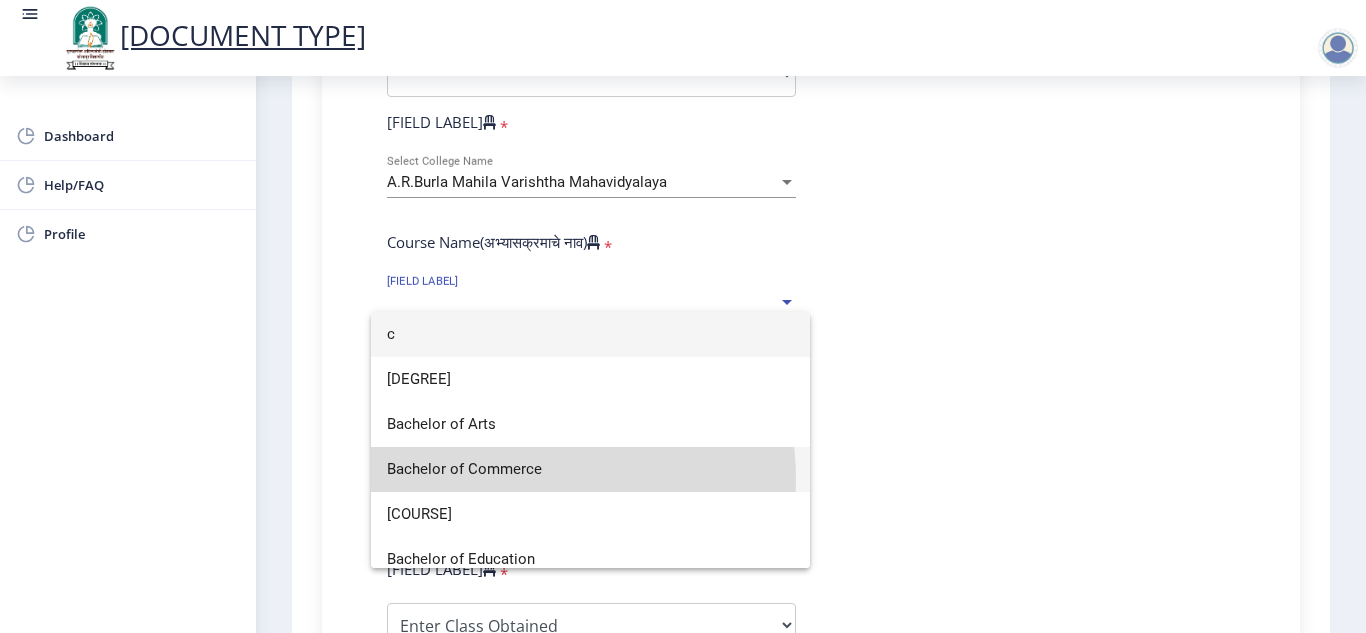 click on "Bachelor of Commerce" at bounding box center [590, 469] 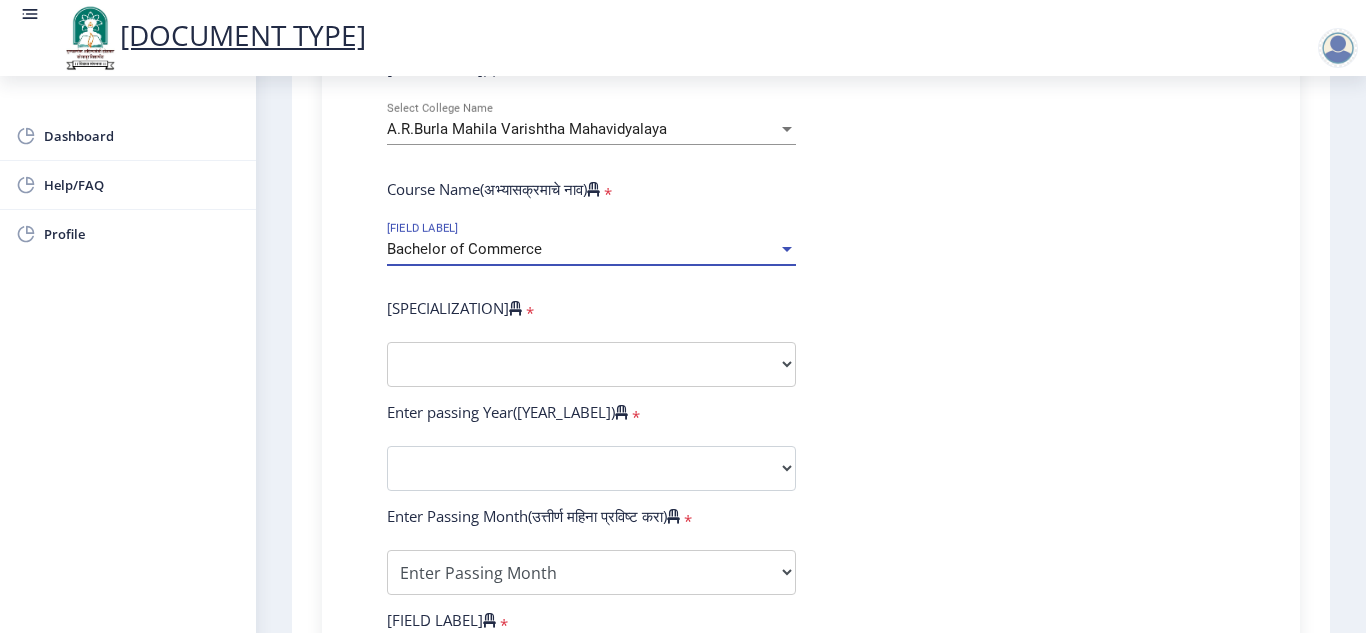 scroll, scrollTop: 800, scrollLeft: 0, axis: vertical 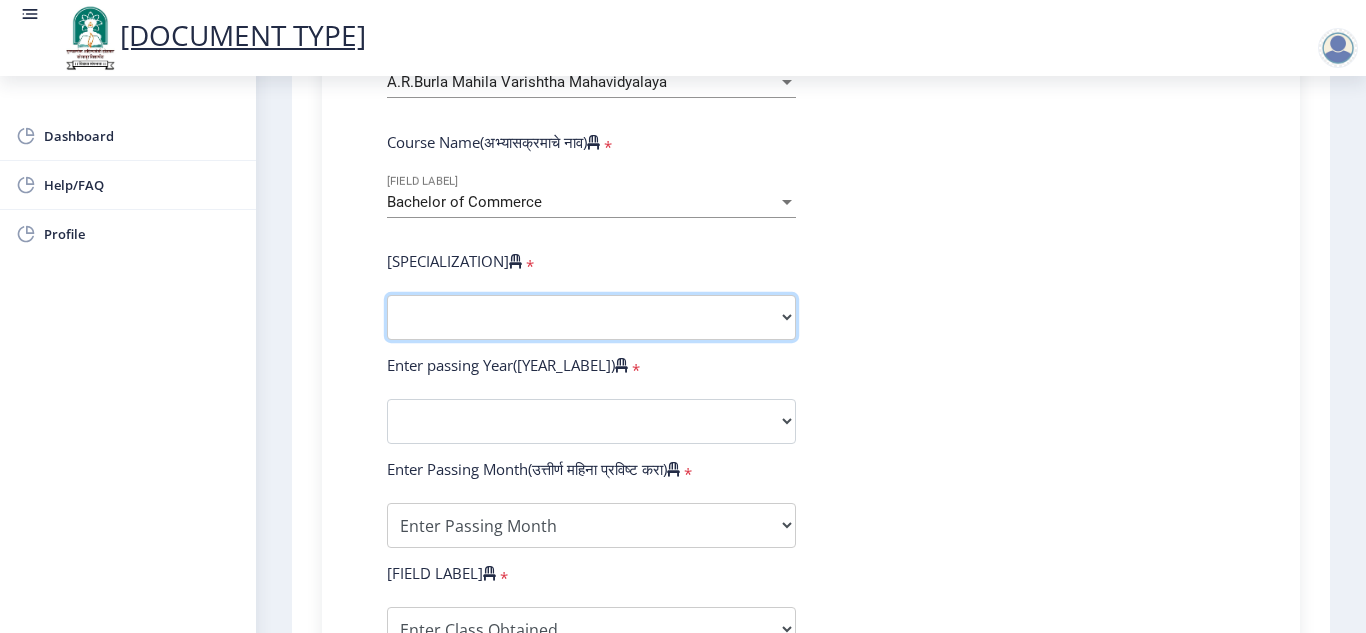 click on "[SPECIALIZATION]" at bounding box center [591, 317] 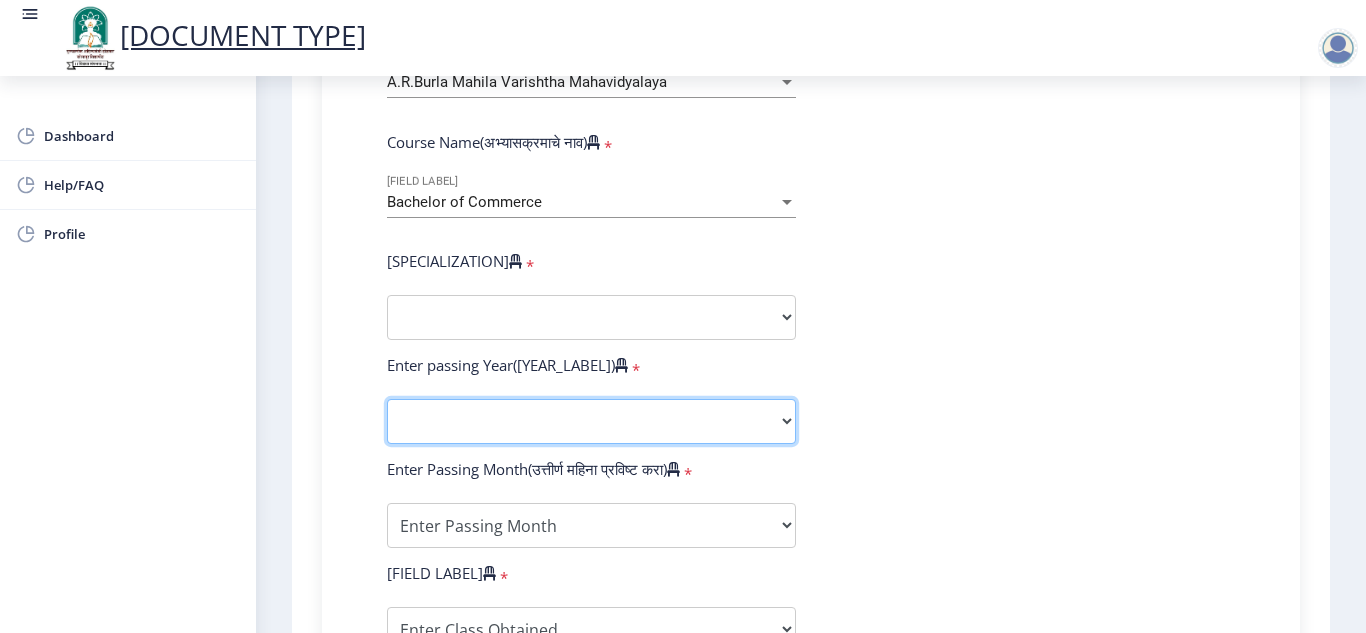 click on "[YEAR]   [YEAR]   [YEAR]   [YEAR]   [YEAR]   [YEAR]   [YEAR]   [YEAR]   [YEAR]   [YEAR]   [YEAR]   [YEAR]   [YEAR]   [YEAR]   [YEAR]   [YEAR]   [YEAR]   [YEAR]   [YEAR]   [YEAR]   [YEAR]   [YEAR]   [YEAR]   [YEAR]   [YEAR]   [YEAR]   [YEAR]   [YEAR]   [YEAR]   [YEAR]   [YEAR]   [YEAR]   [YEAR]   [YEAR]   [YEAR]   [YEAR]   [YEAR]   [YEAR]   [YEAR]   [YEAR]   [YEAR]   [YEAR]   [YEAR]   [YEAR]   [YEAR]   [YEAR]   [YEAR]" at bounding box center (591, 421) 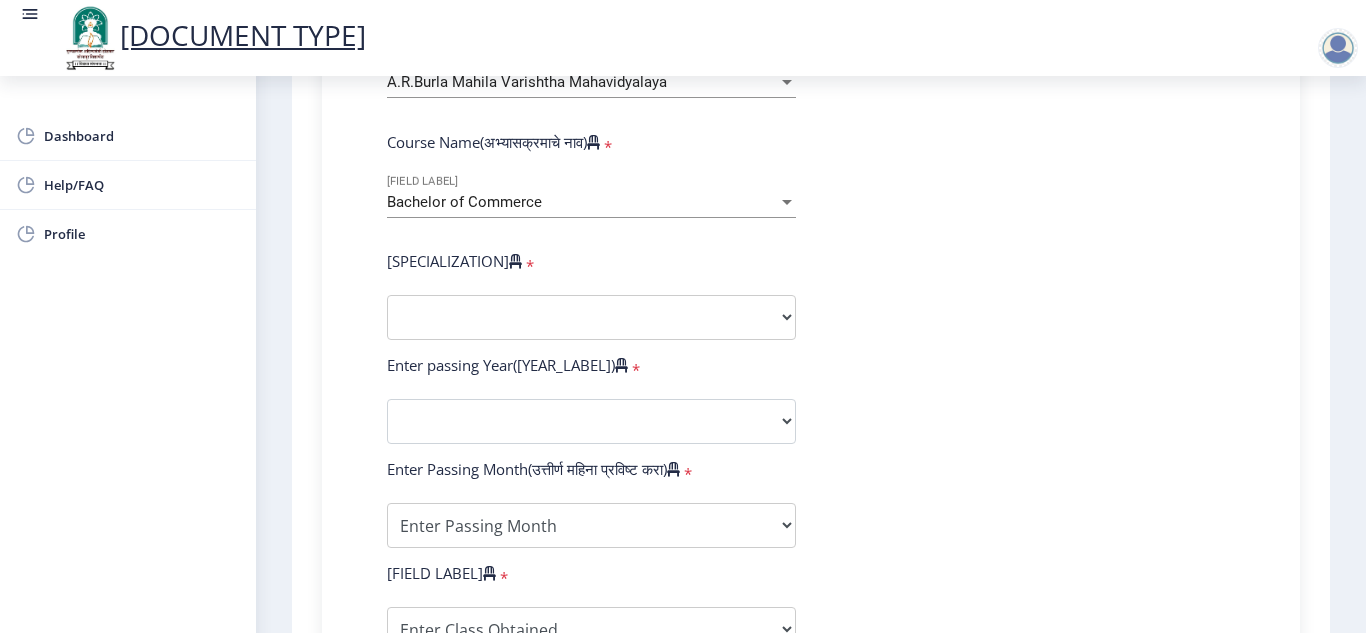 click on "Enter Your PRN Number (तुमचा पीआरएन (कायम नोंदणी क्रमांक) एंटर करा)  * Student Type (विद्यार्थी प्रकार)  * Select Student Type Regular External College Name(कॉलेजचे नाव)  * [NAME] Select College Name Course Name(अभ्यासक्रमाचे नाव)  * Bachelor of Commerce Select Course Name  Specialization(विशेषज्ञता)  * Specialization Banking Advanced Accountancy Advanced Banking Advanced Cost Accounting Advanced Costing Industrial Management Insurance Advanced Insurance Advanced Statistics Other Enter passing Year(उत्तीर्ण वर्ष प्रविष्ट करा)  *  2025   2024   2023   2022   2021   2020   2019   2018   2017   2016   2015   2014   2013   2012   2011   2010   2009   2008   2007   2006   2005   2004   2003   2002   2001   2000   1999   1998   1997   1996  * * *" at bounding box center (811, 385) 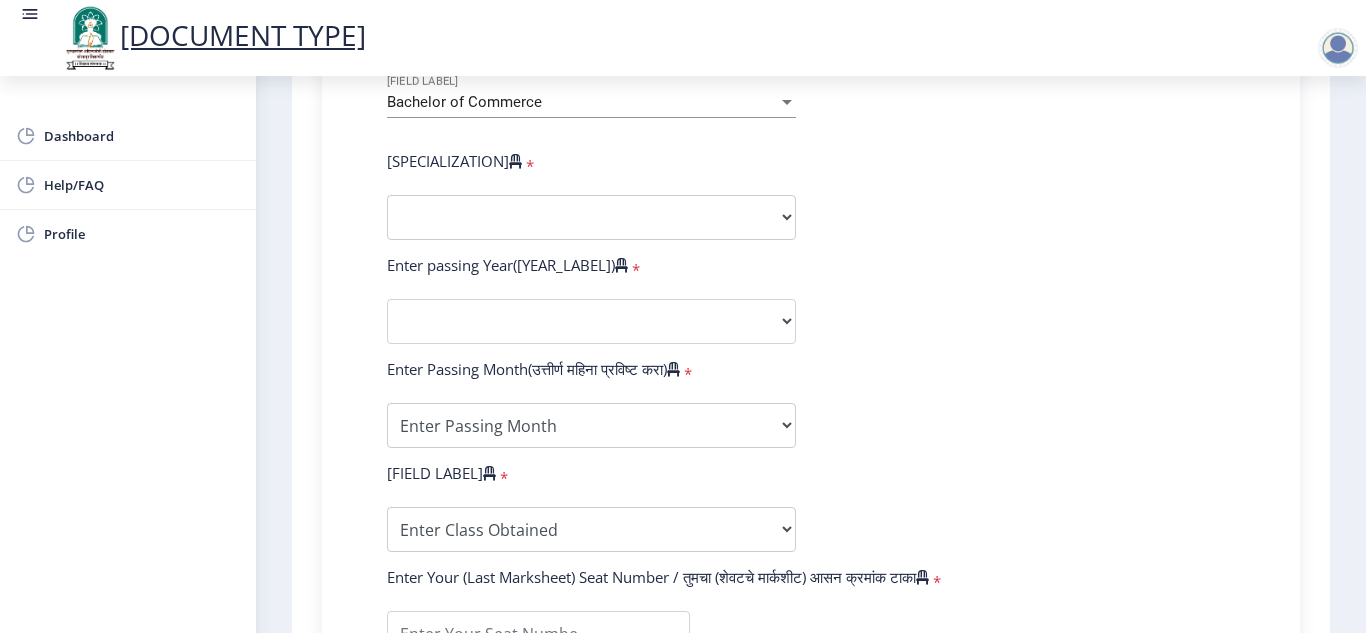 scroll, scrollTop: 800, scrollLeft: 0, axis: vertical 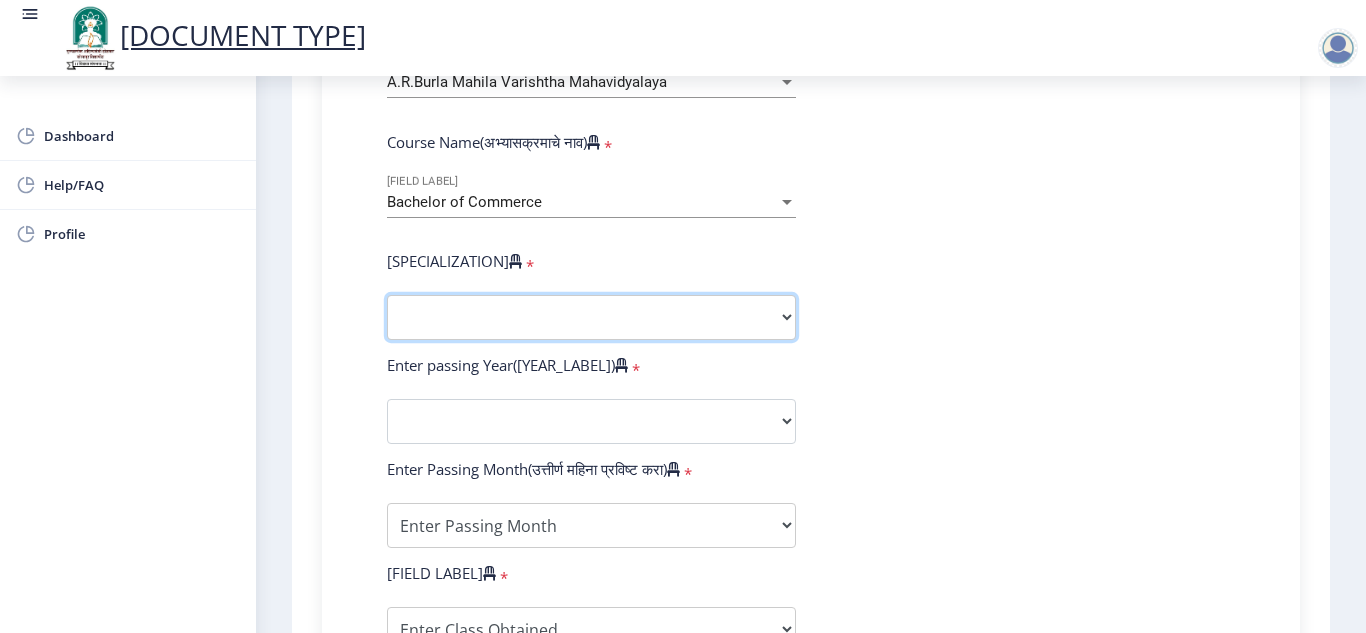 click on "[SPECIALIZATION]" at bounding box center [591, 317] 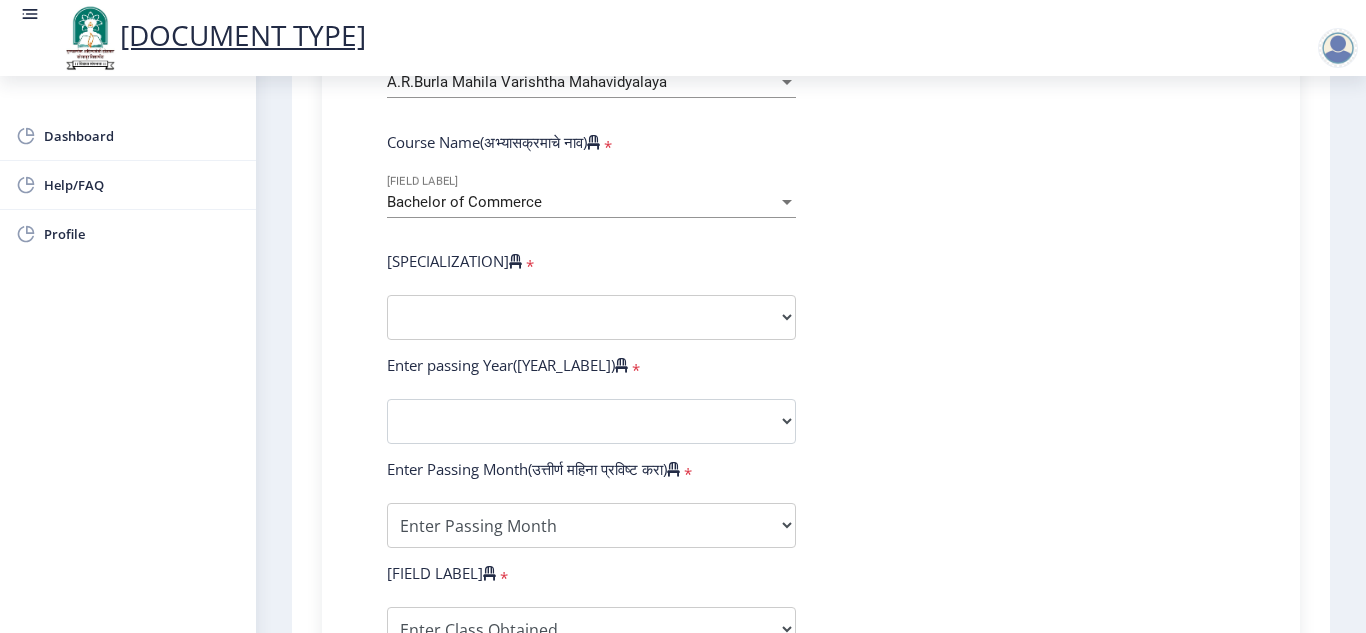 click on "Enter Your PRN Number (तुमचा पीआरएन (कायम नोंदणी क्रमांक) एंटर करा)  * Student Type (विद्यार्थी प्रकार)  * Select Student Type Regular External College Name(कॉलेजचे नाव)  * [NAME] Select College Name Course Name(अभ्यासक्रमाचे नाव)  * Bachelor of Commerce Select Course Name  Specialization(विशेषज्ञता)  * Specialization Banking Advanced Accountancy Advanced Banking Advanced Cost Accounting Advanced Costing Industrial Management Insurance Advanced Insurance Advanced Statistics Other Enter passing Year(उत्तीर्ण वर्ष प्रविष्ट करा)  *  2025   2024   2023   2022   2021   2020   2019   2018   2017   2016   2015   2014   2013   2012   2011   2010   2009   2008   2007   2006   2005   2004   2003   2002   2001   2000   1999   1998   1997   1996  * * *" at bounding box center (811, 385) 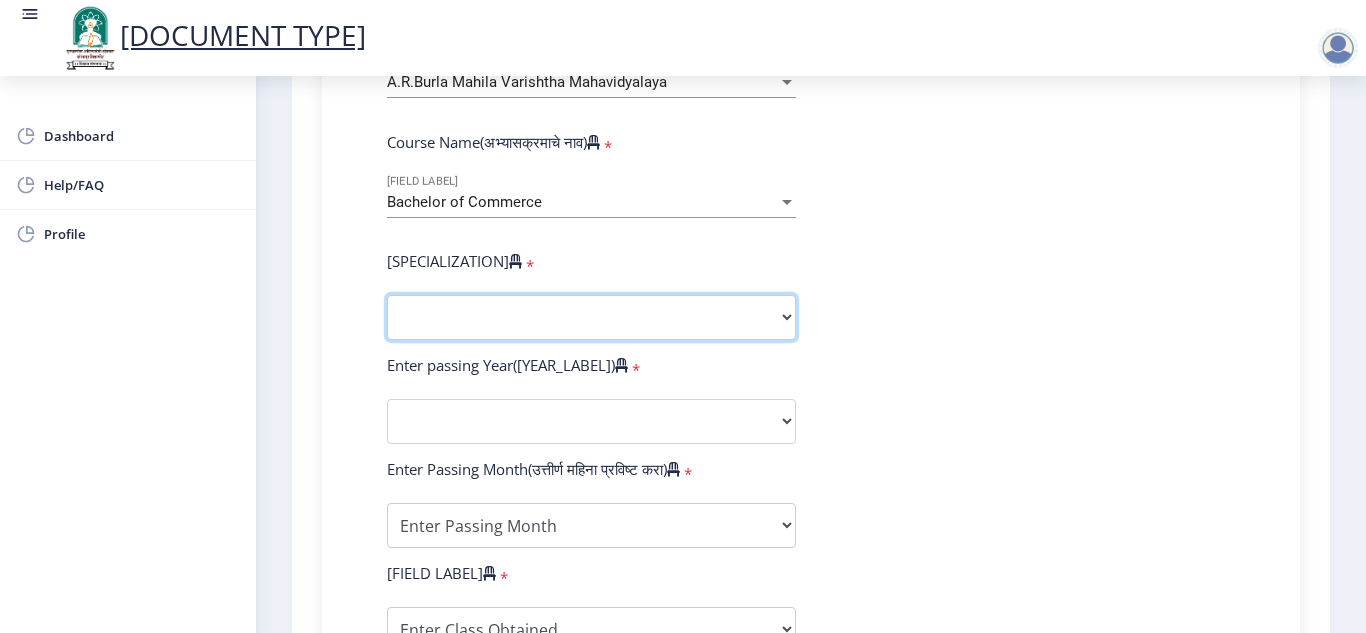 click on "[SPECIALIZATION]" at bounding box center [591, 317] 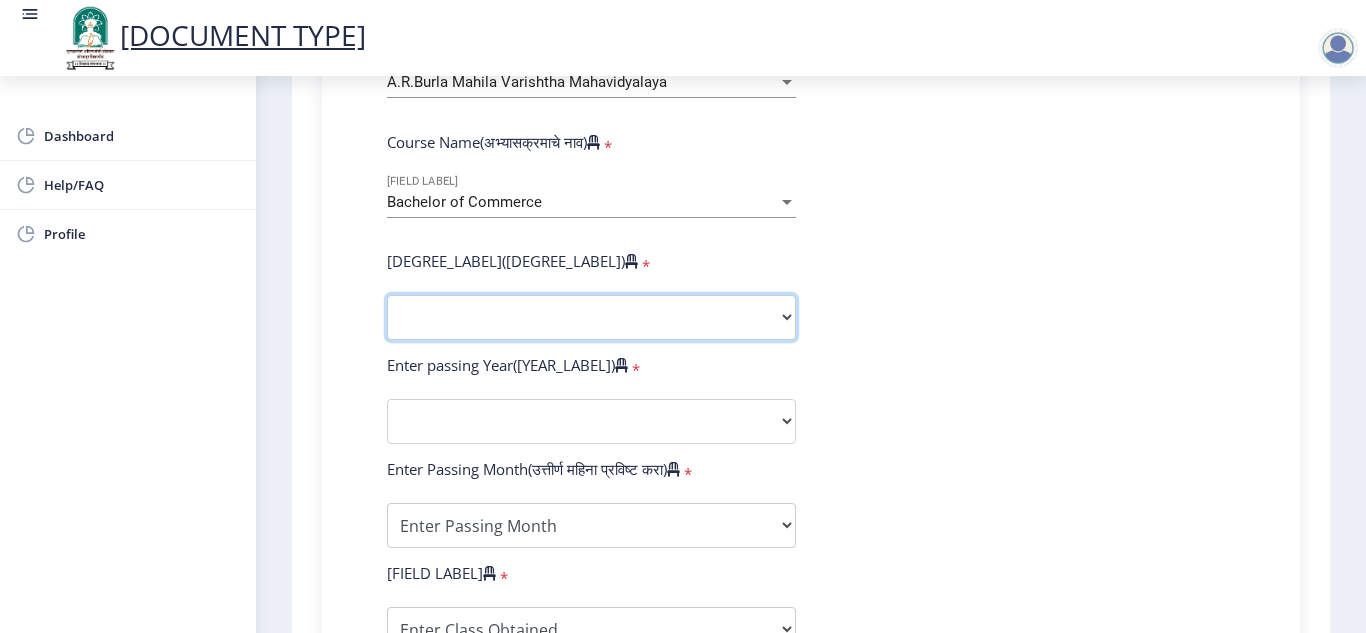 click on "Sub-Degree Other" at bounding box center [591, 317] 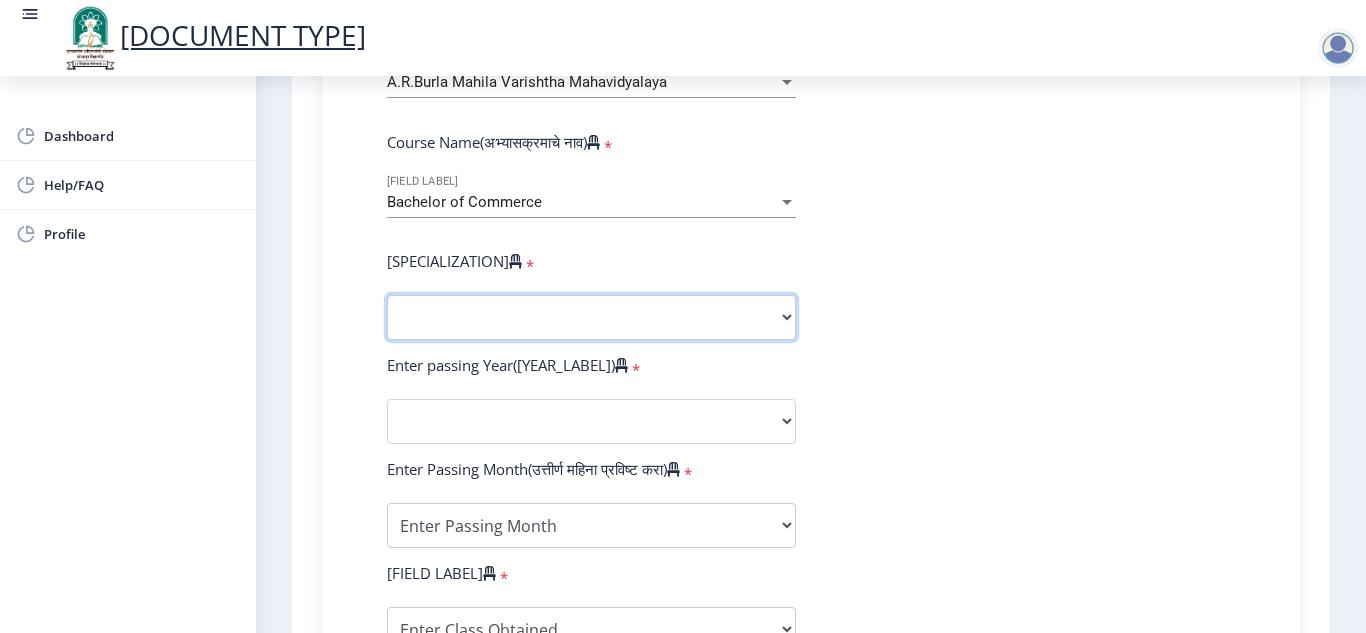 click on "[SPECIALIZATION]" at bounding box center (591, 317) 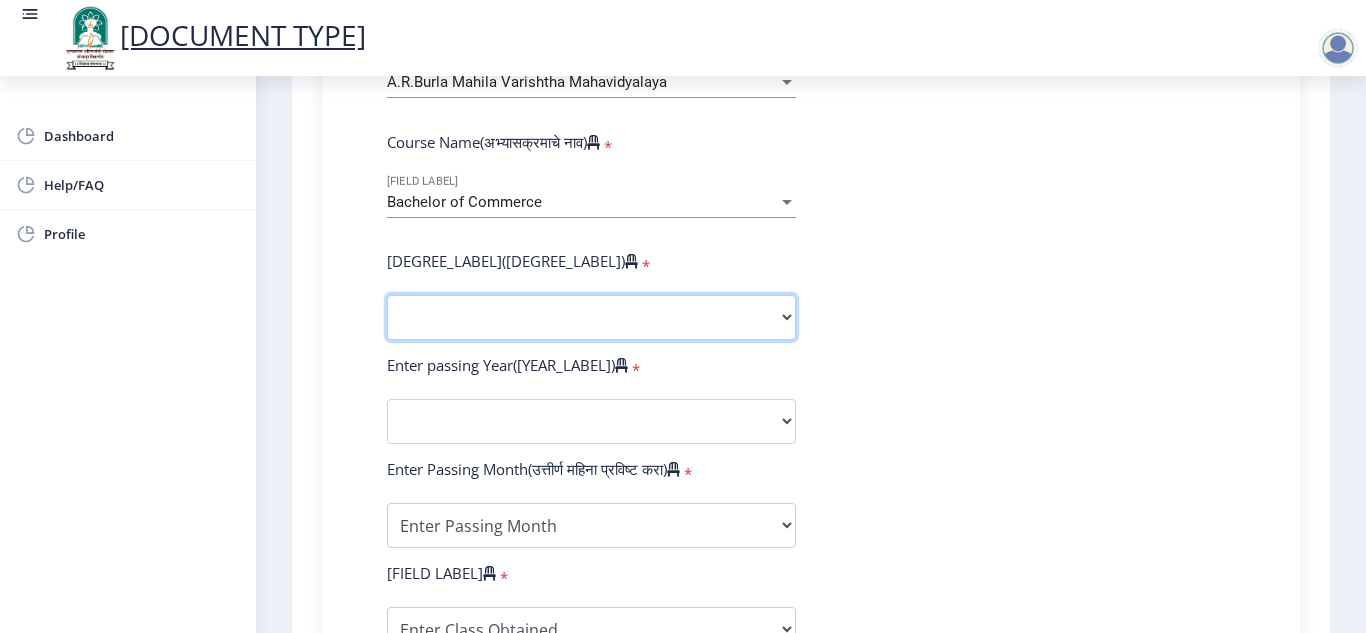 click on "Sub-Degree Other" at bounding box center [591, 317] 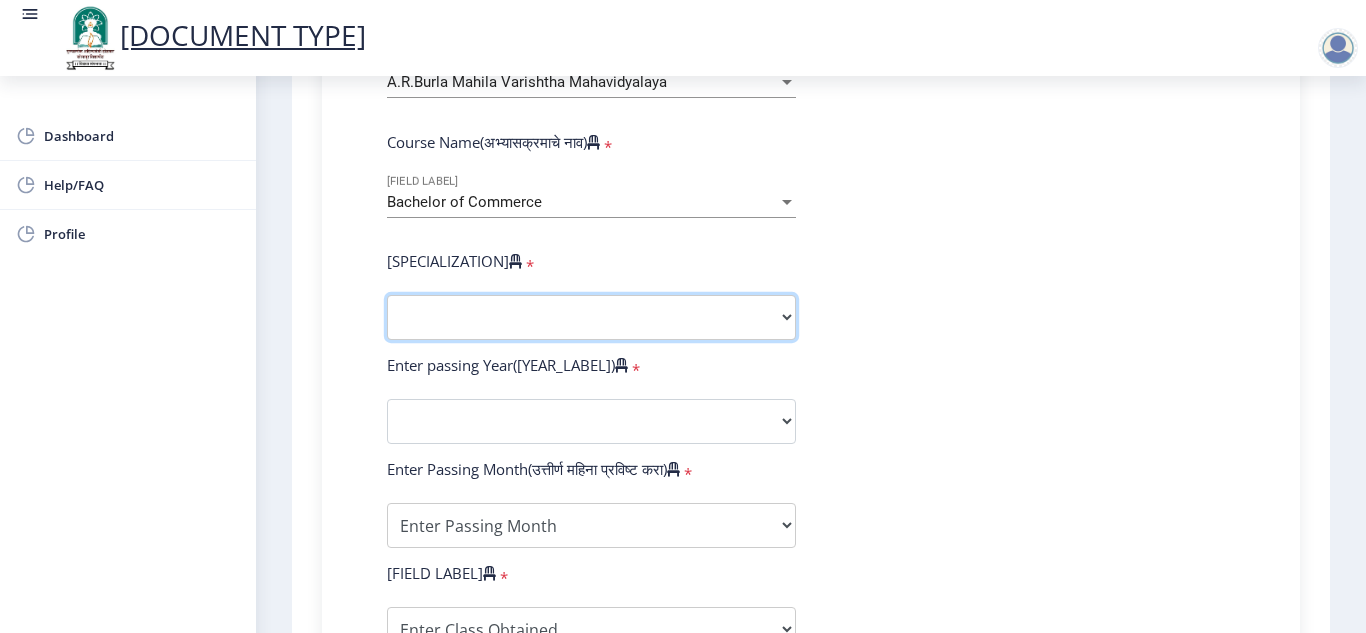 click on "[SPECIALIZATION]" at bounding box center [591, 317] 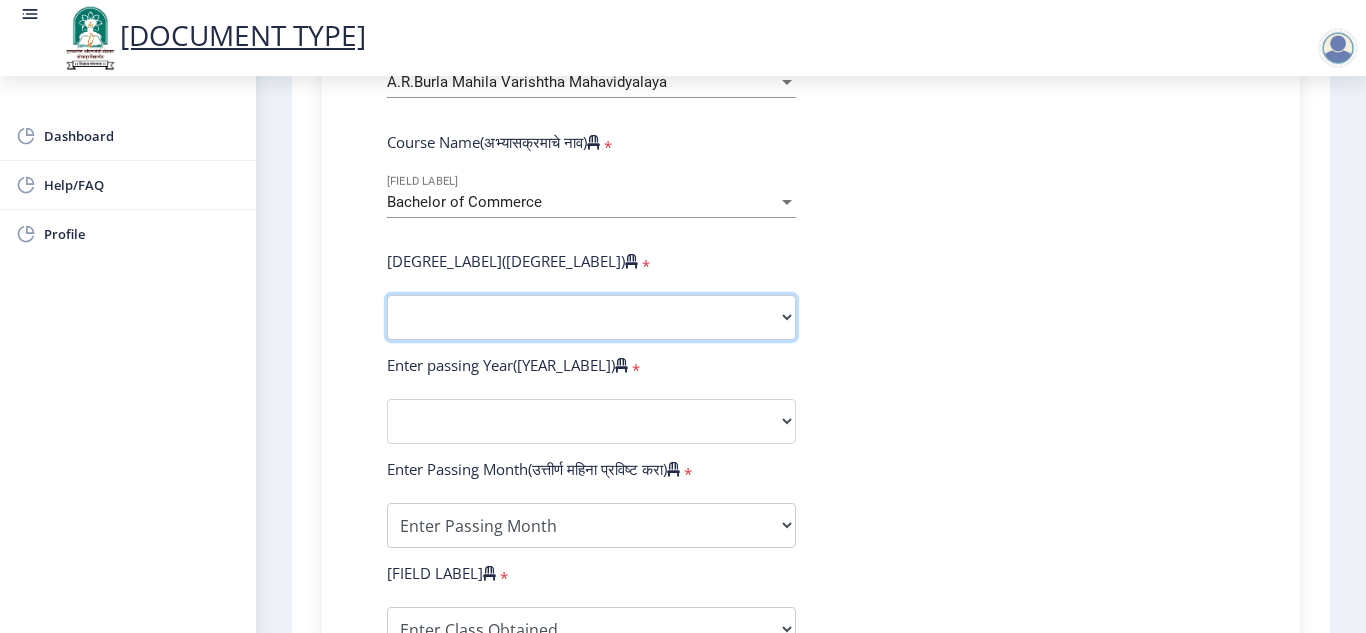 drag, startPoint x: 616, startPoint y: 349, endPoint x: 513, endPoint y: 358, distance: 103.392456 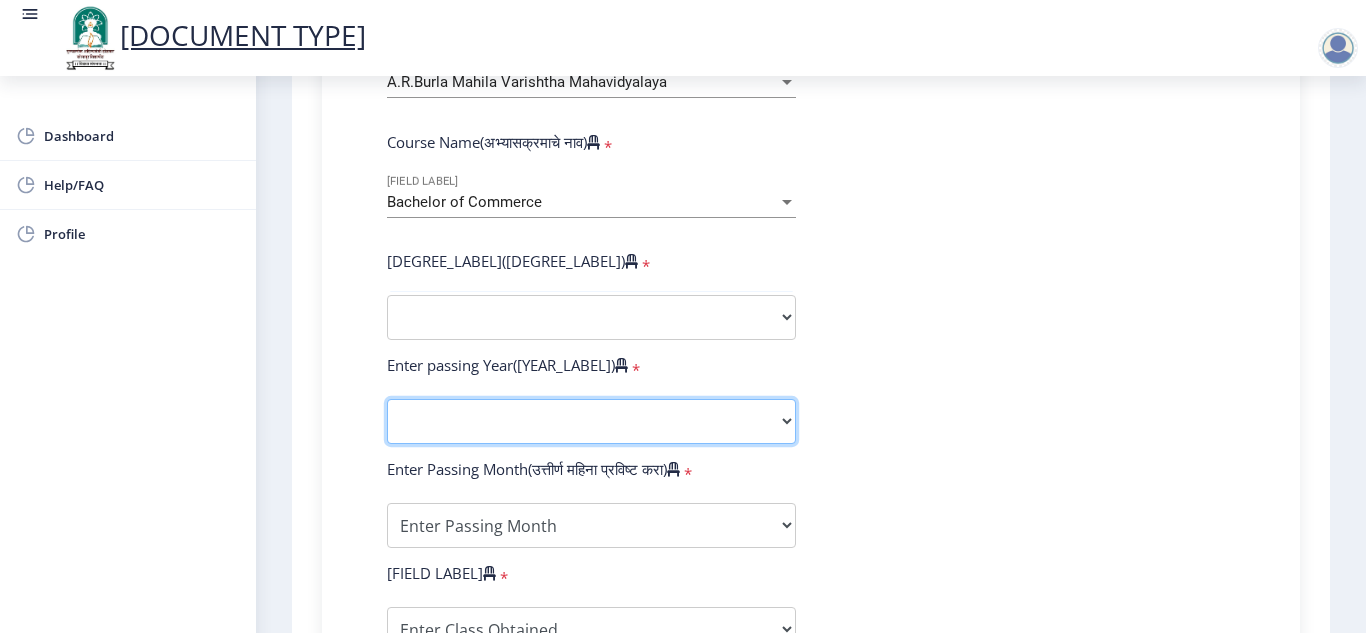click on "[YEAR]   [YEAR]   [YEAR]   [YEAR]   [YEAR]   [YEAR]   [YEAR]   [YEAR]   [YEAR]   [YEAR]   [YEAR]   [YEAR]   [YEAR]   [YEAR]   [YEAR]   [YEAR]   [YEAR]   [YEAR]   [YEAR]   [YEAR]   [YEAR]   [YEAR]   [YEAR]   [YEAR]   [YEAR]   [YEAR]   [YEAR]   [YEAR]   [YEAR]   [YEAR]   [YEAR]   [YEAR]   [YEAR]   [YEAR]   [YEAR]   [YEAR]   [YEAR]   [YEAR]   [YEAR]   [YEAR]   [YEAR]   [YEAR]   [YEAR]   [YEAR]   [YEAR]   [YEAR]   [YEAR]" at bounding box center [591, 421] 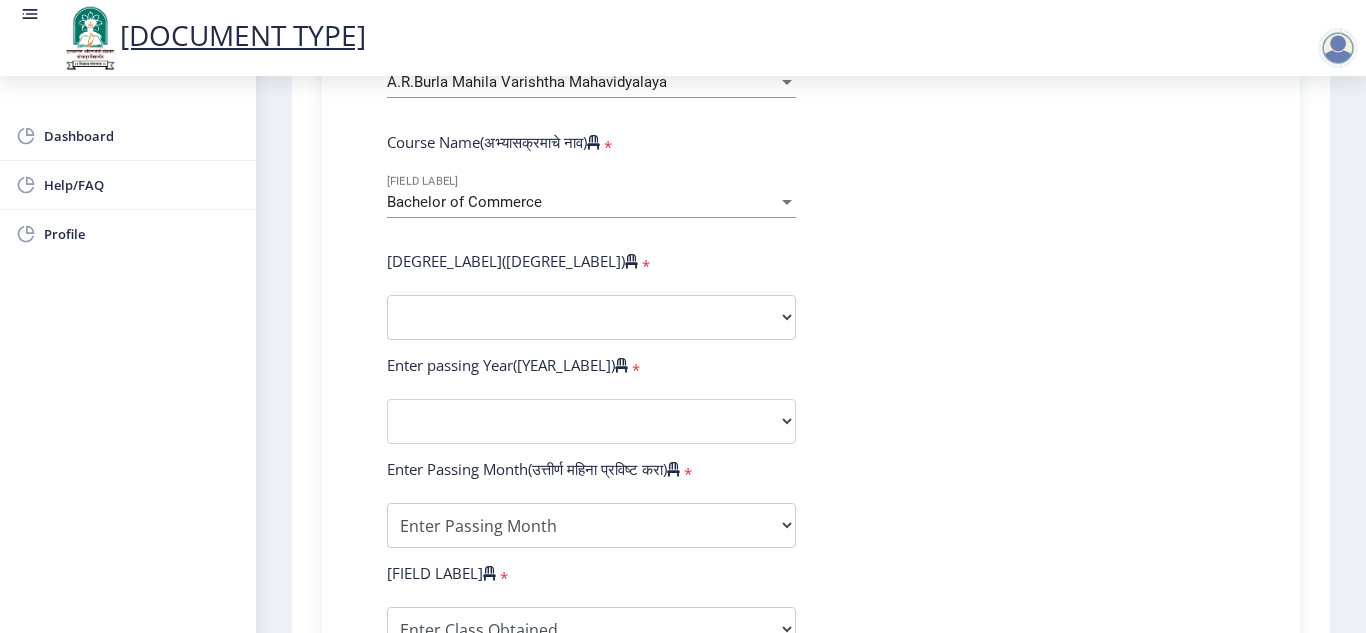 drag, startPoint x: 1150, startPoint y: 392, endPoint x: 1061, endPoint y: 374, distance: 90.80198 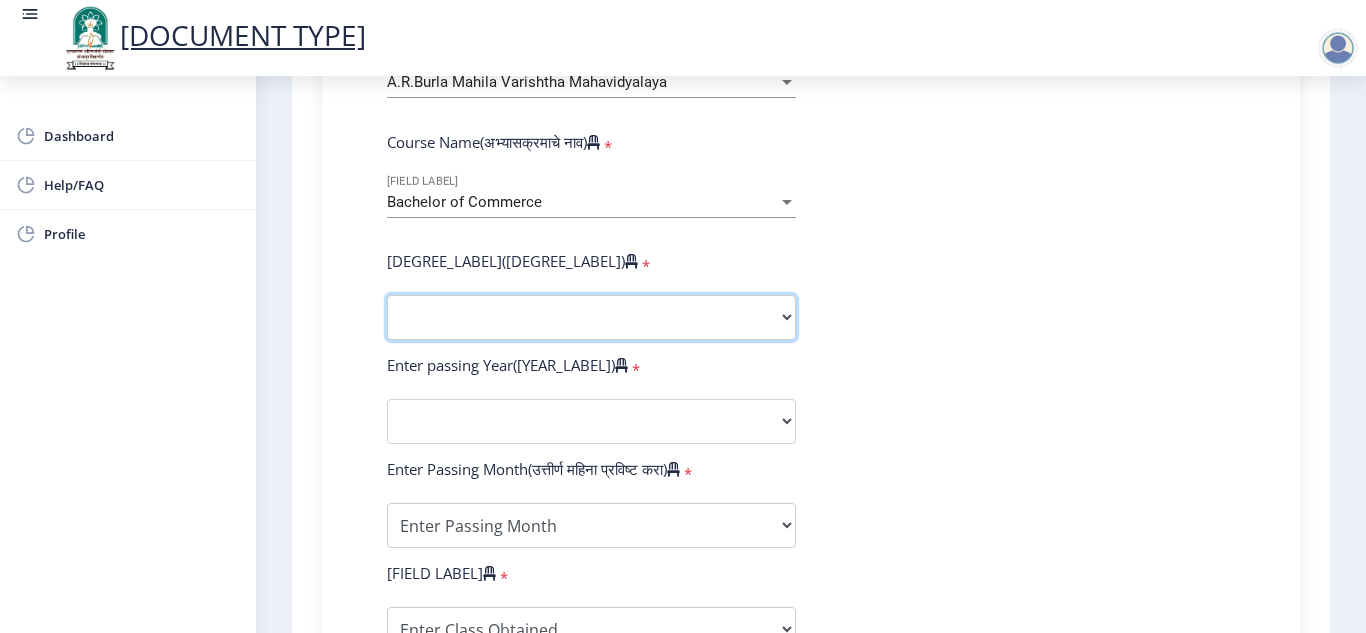 click on "Sub-Degree Other" at bounding box center (591, 317) 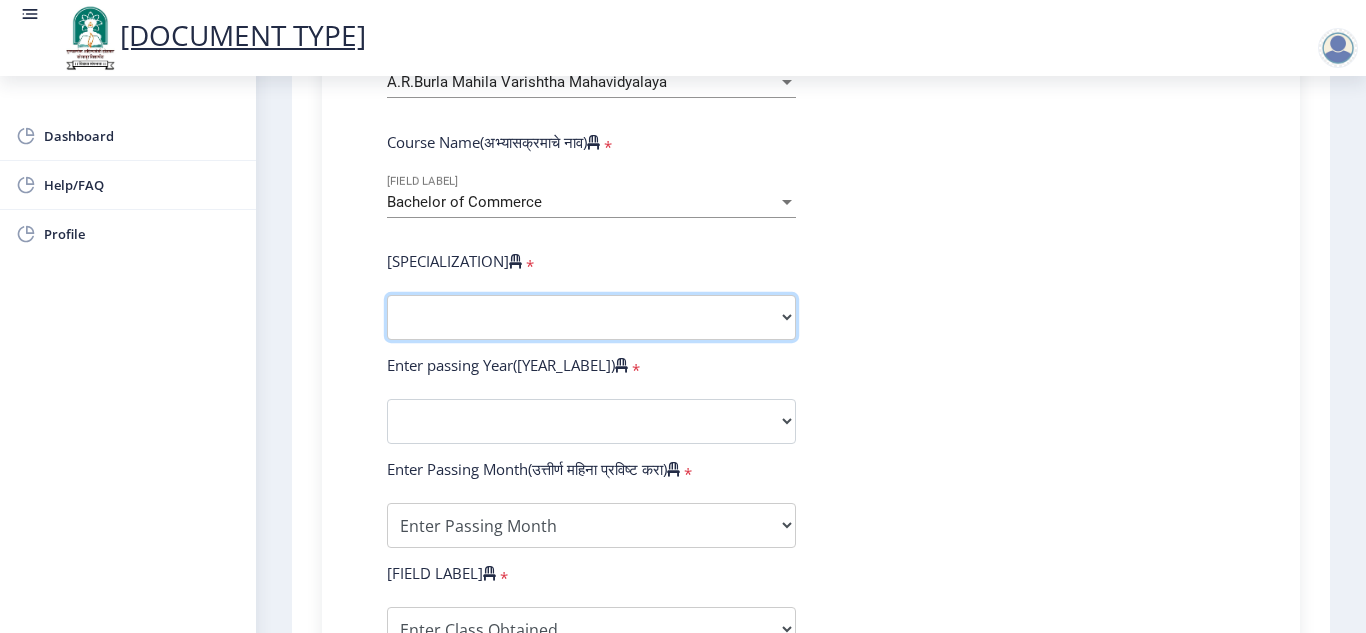 click on "[SPECIALIZATION]" at bounding box center [591, 317] 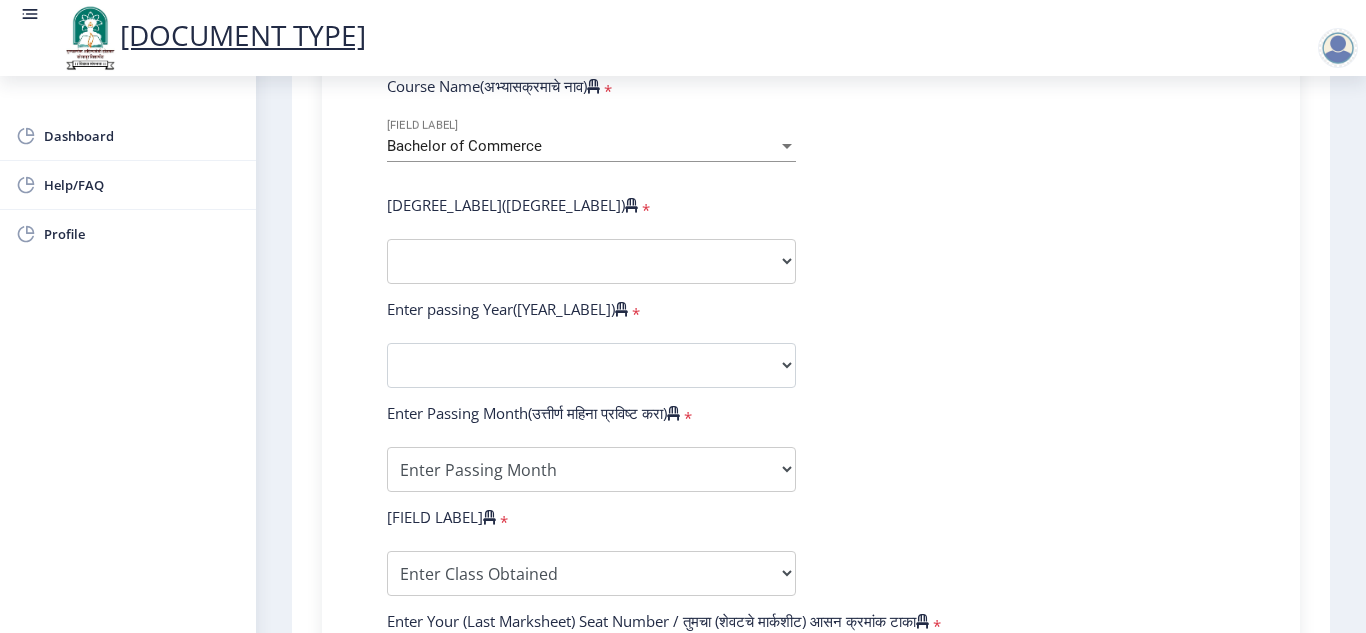 scroll, scrollTop: 900, scrollLeft: 0, axis: vertical 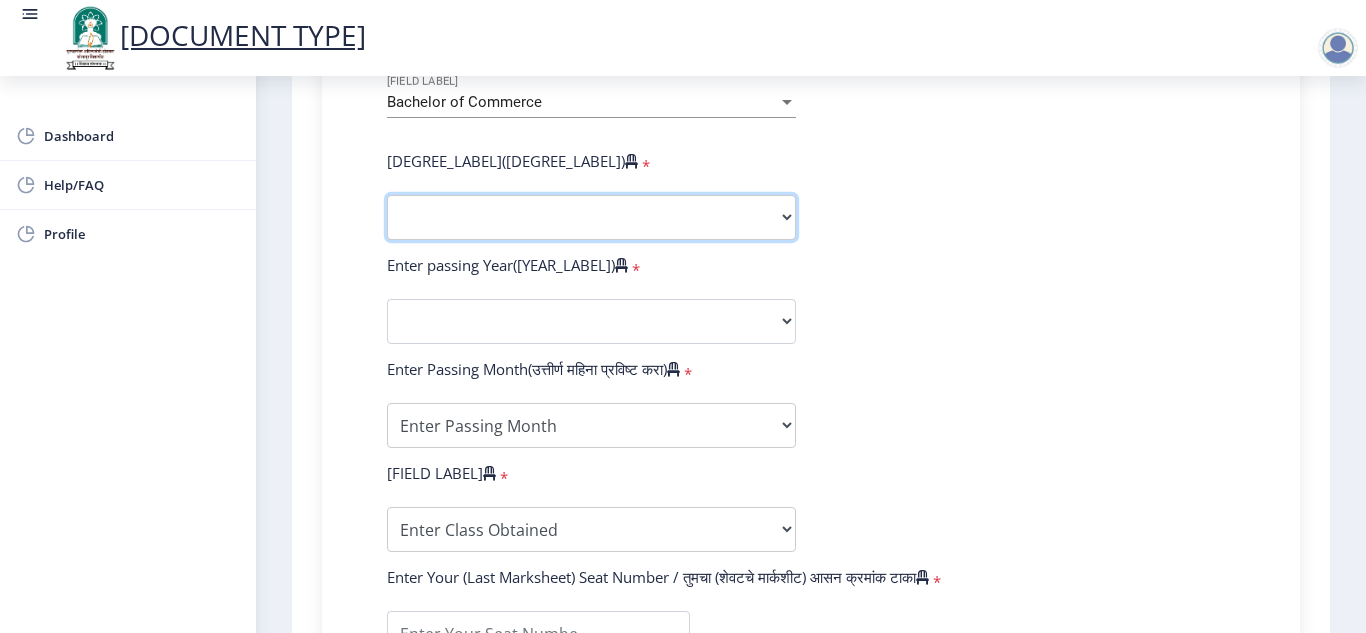 click on "Sub-Degree Other" at bounding box center [591, 217] 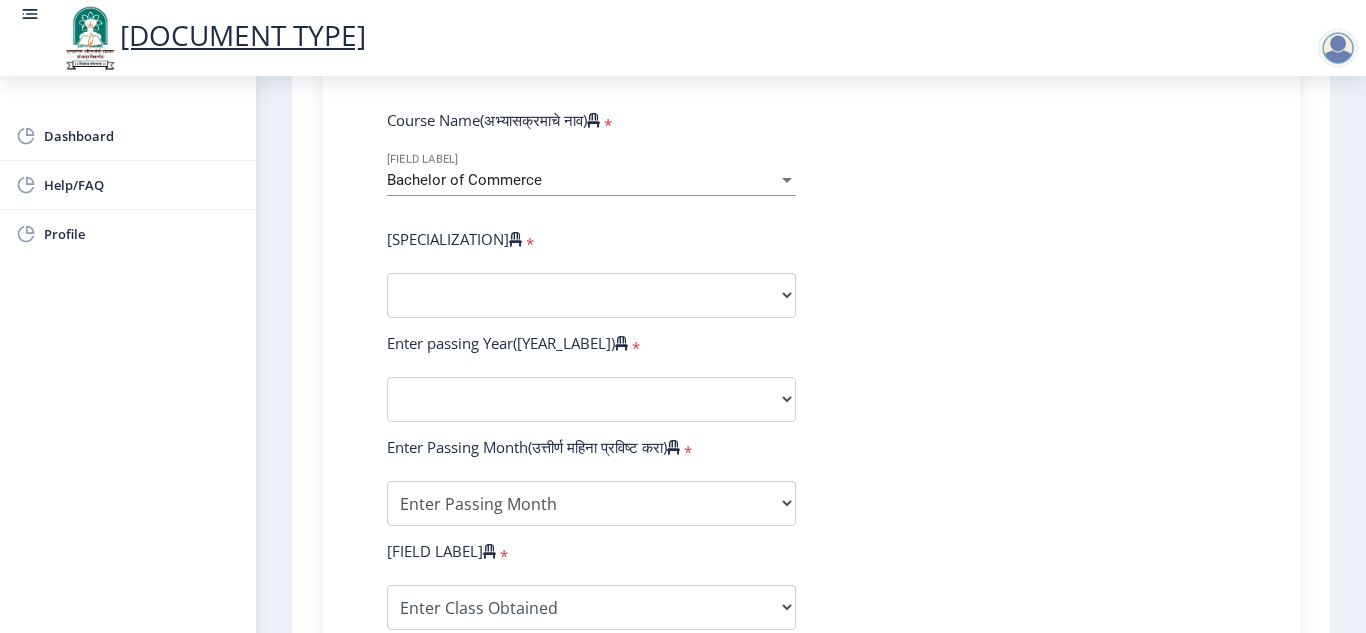 scroll, scrollTop: 922, scrollLeft: 0, axis: vertical 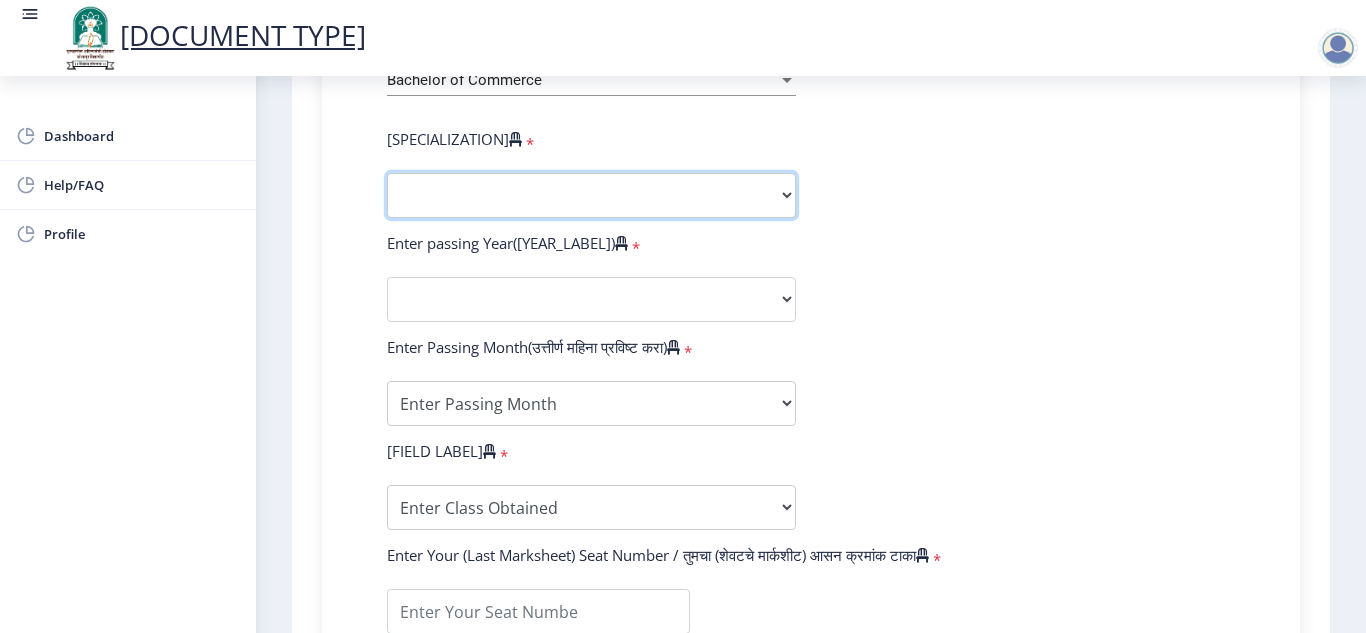 click on "[SPECIALIZATION]" at bounding box center [591, 195] 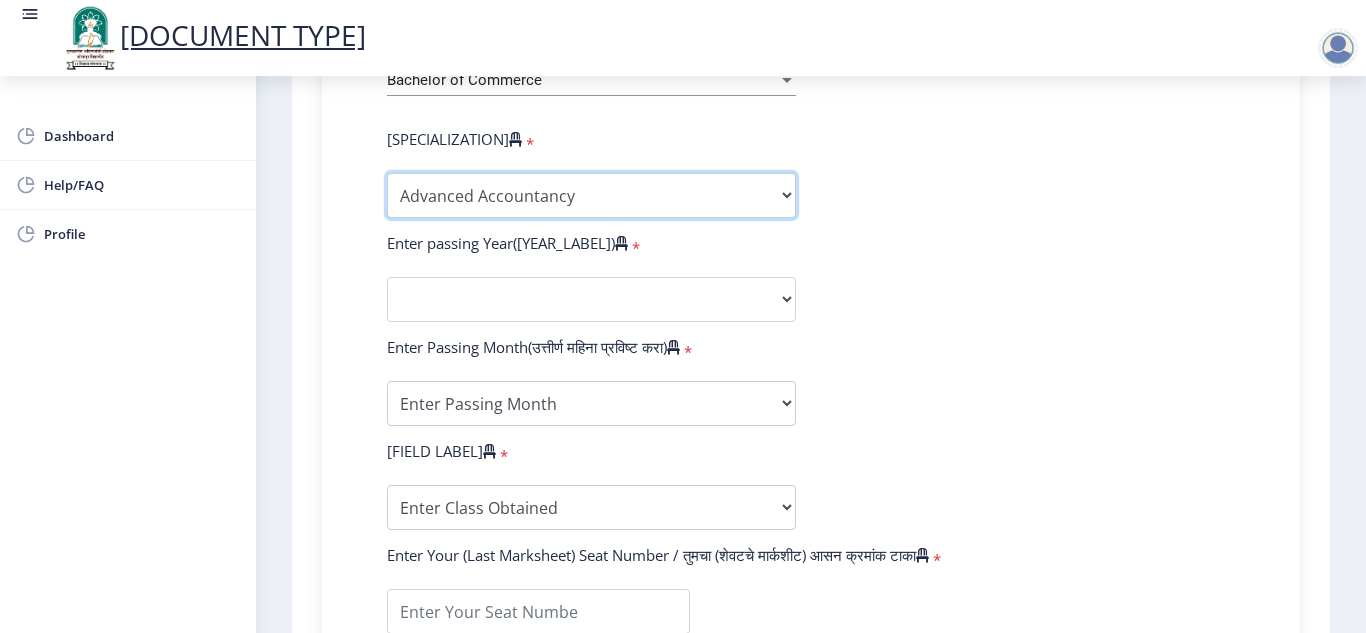 click on "[SPECIALIZATION]" at bounding box center (591, 195) 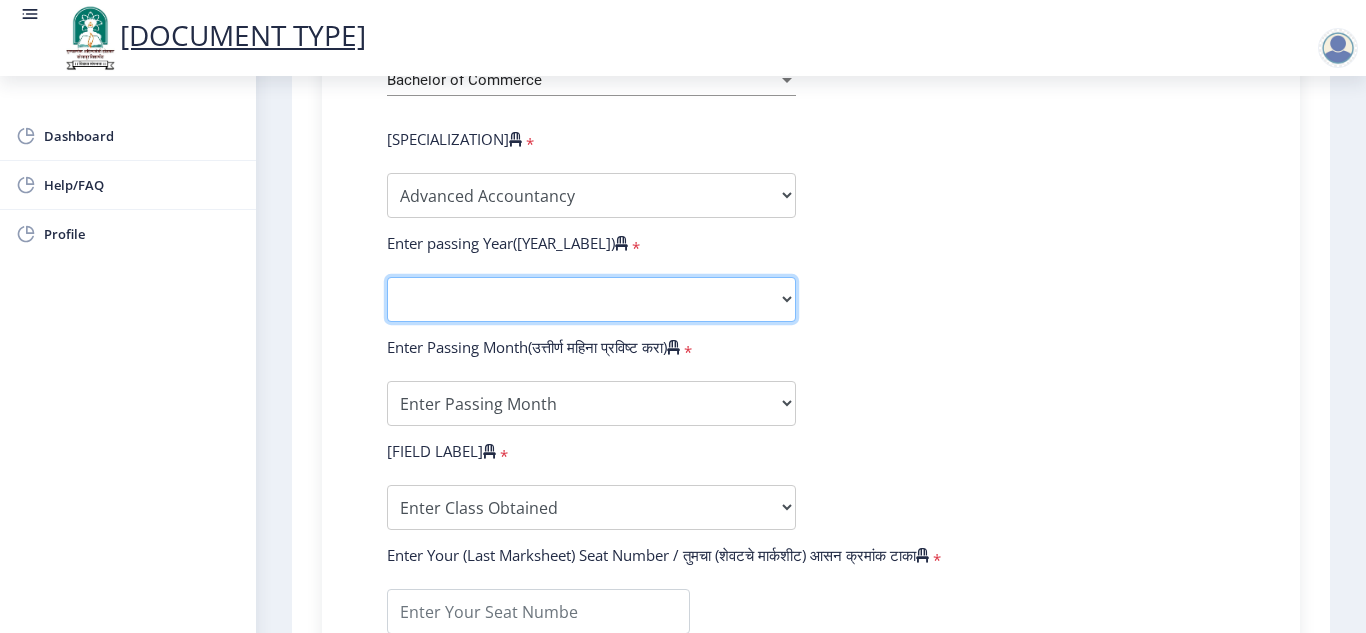 click on "[YEAR]   [YEAR]   [YEAR]   [YEAR]   [YEAR]   [YEAR]   [YEAR]   [YEAR]   [YEAR]   [YEAR]   [YEAR]   [YEAR]   [YEAR]   [YEAR]   [YEAR]   [YEAR]   [YEAR]   [YEAR]   [YEAR]   [YEAR]   [YEAR]   [YEAR]   [YEAR]   [YEAR]   [YEAR]   [YEAR]   [YEAR]   [YEAR]   [YEAR]   [YEAR]   [YEAR]   [YEAR]   [YEAR]   [YEAR]   [YEAR]   [YEAR]   [YEAR]   [YEAR]   [YEAR]   [YEAR]   [YEAR]   [YEAR]   [YEAR]   [YEAR]   [YEAR]   [YEAR]   [YEAR]" at bounding box center [591, 299] 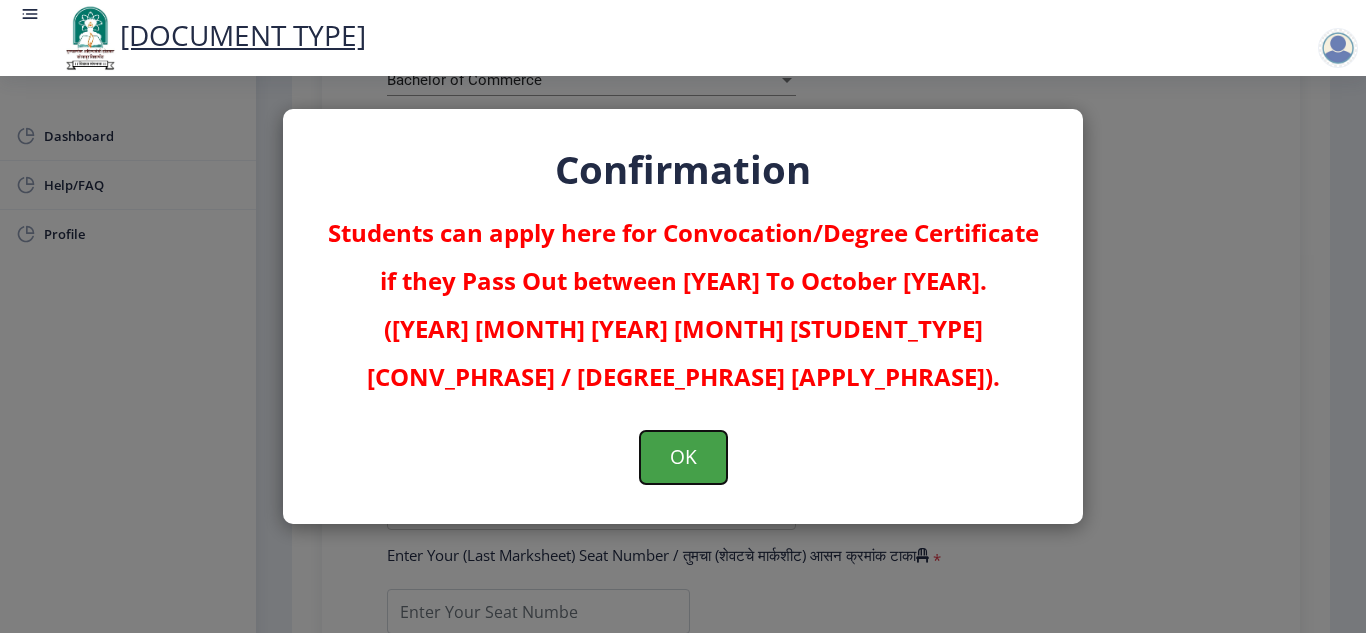 click on "OK" at bounding box center [683, 457] 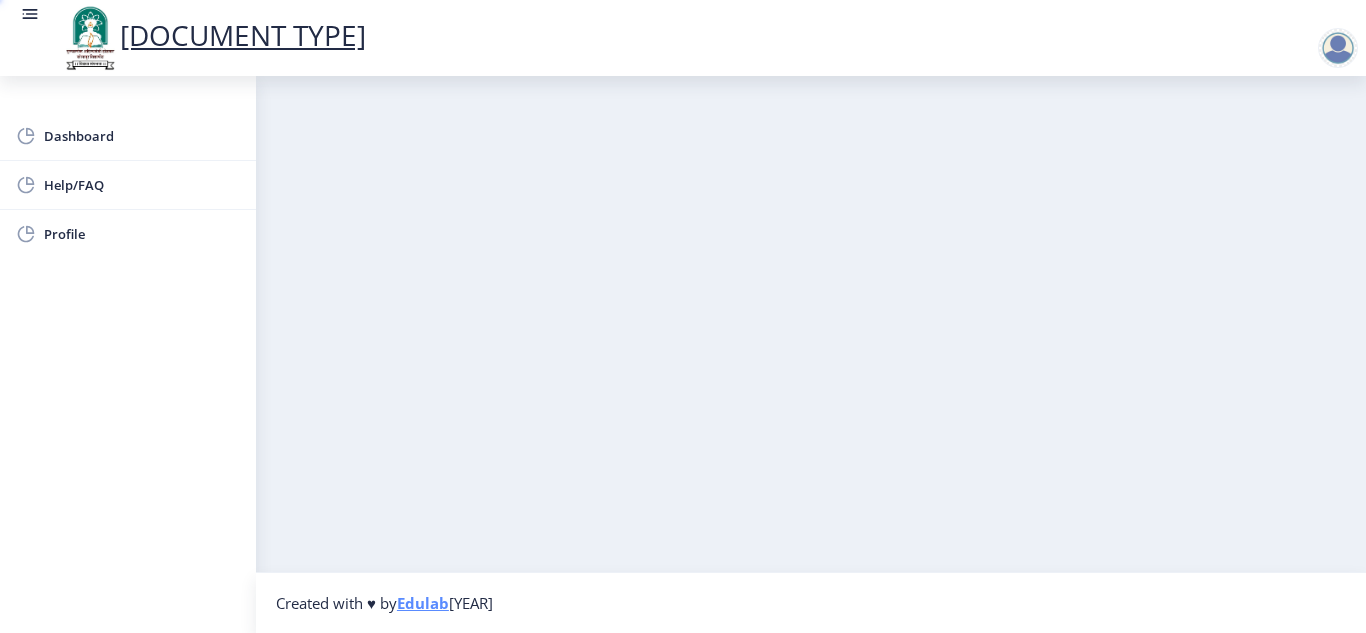 scroll, scrollTop: 0, scrollLeft: 0, axis: both 